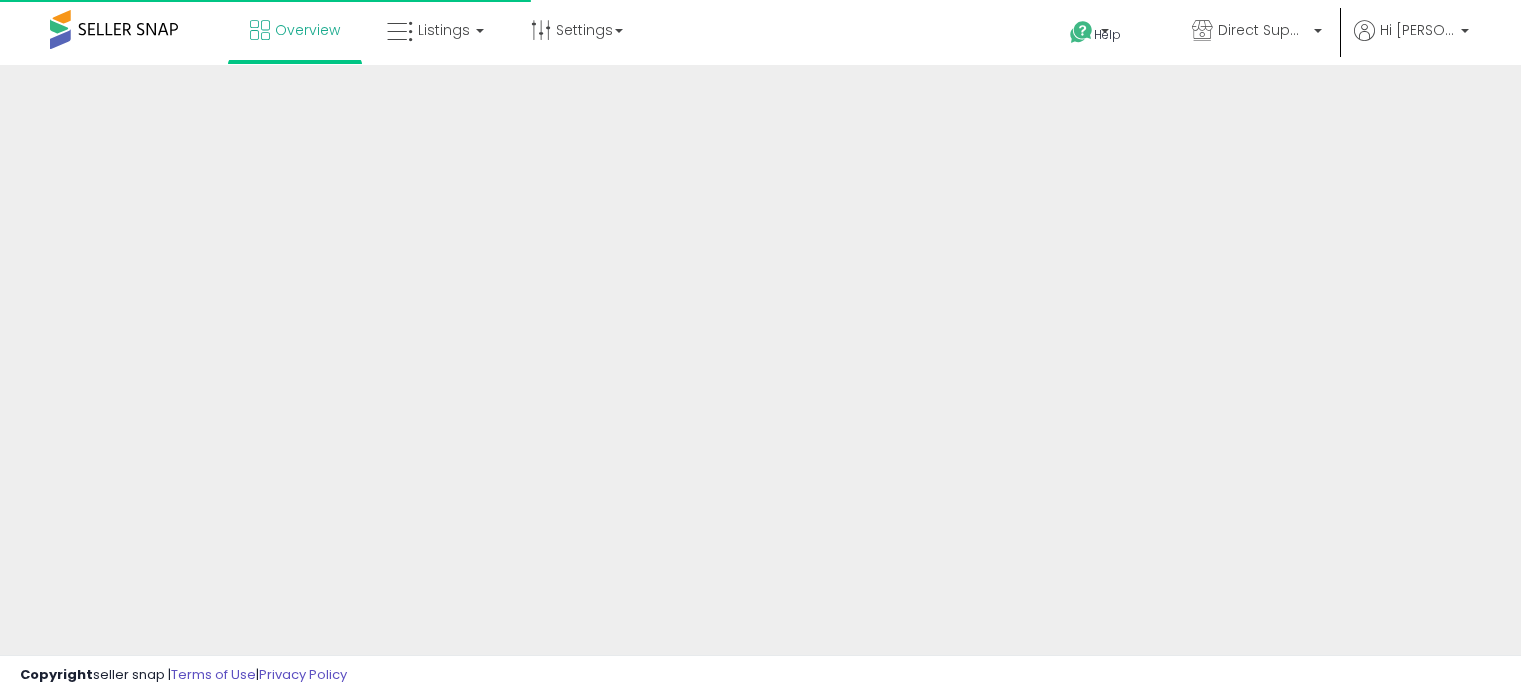 scroll, scrollTop: 0, scrollLeft: 0, axis: both 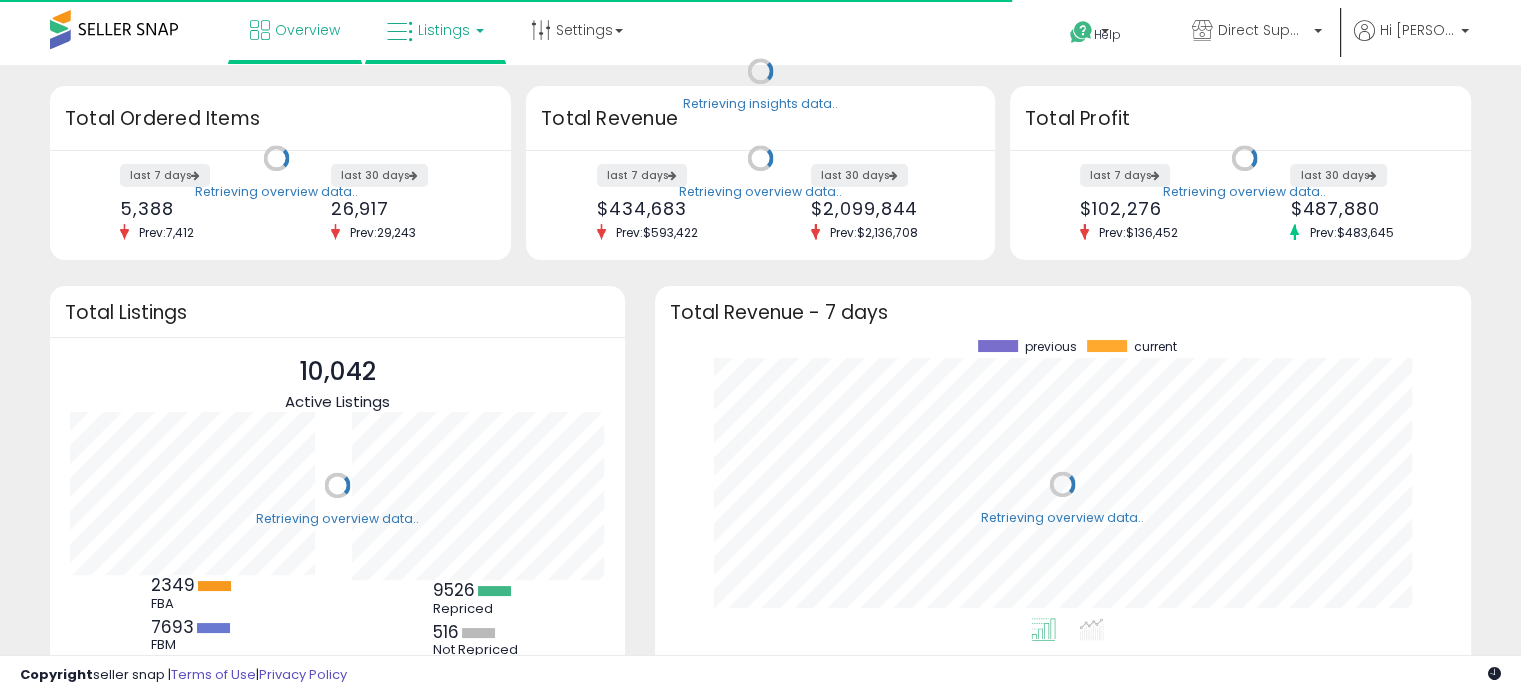 click on "Listings" at bounding box center [444, 30] 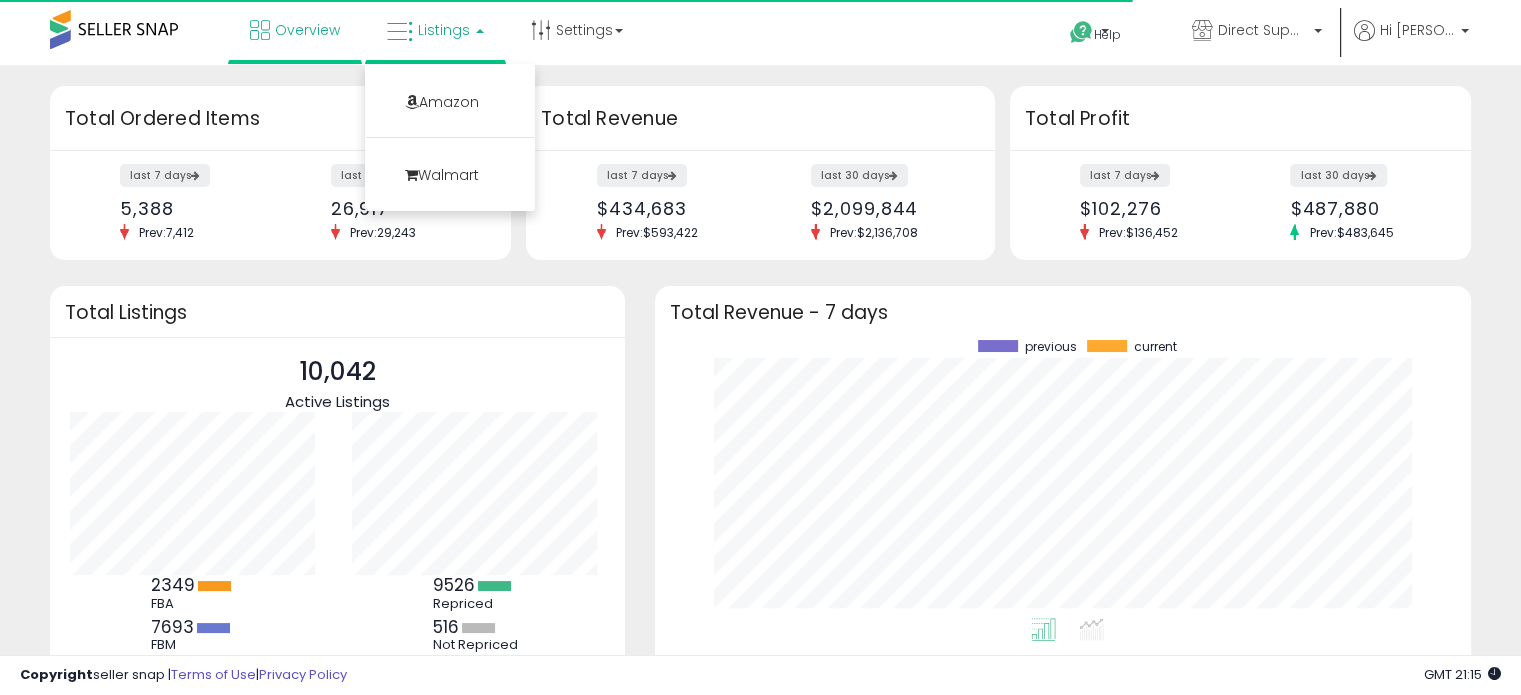 click on "Amazon" at bounding box center [450, 103] 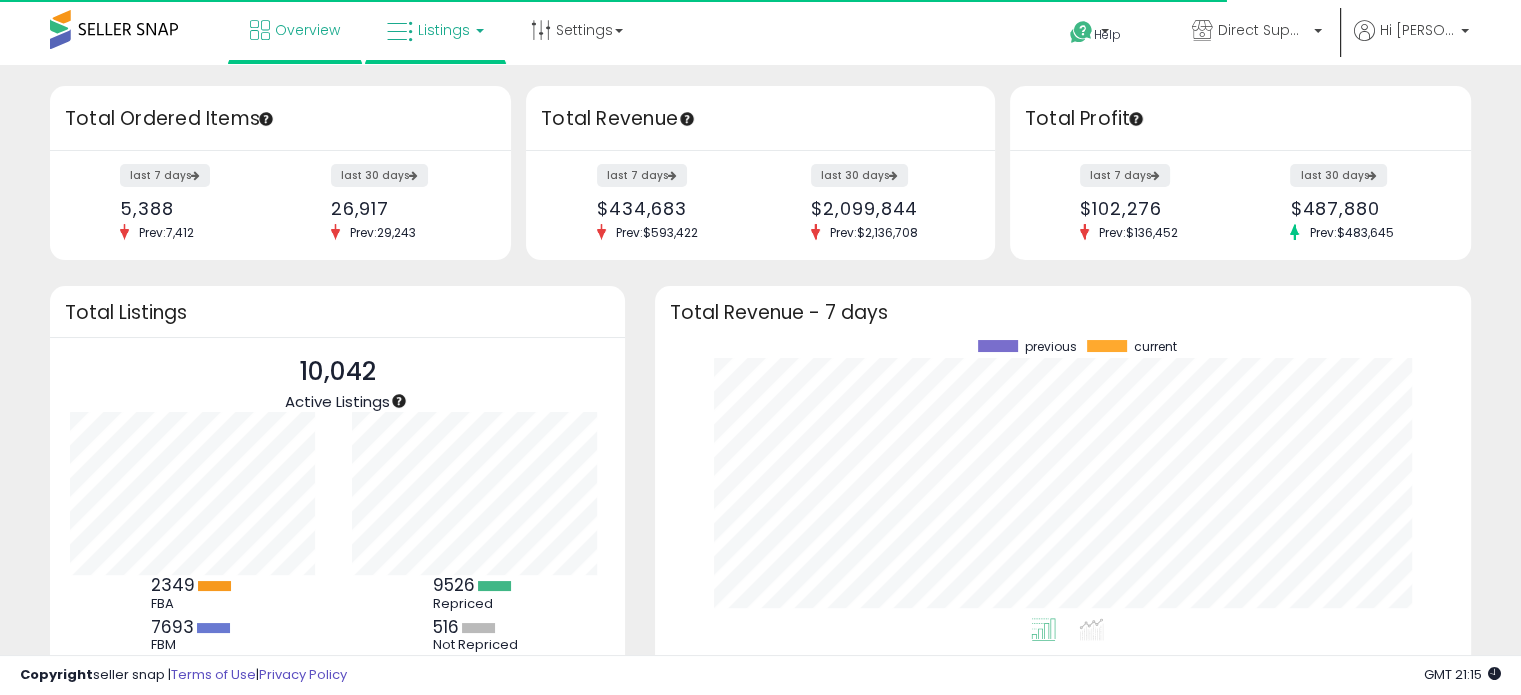 click on "Listings" at bounding box center [435, 30] 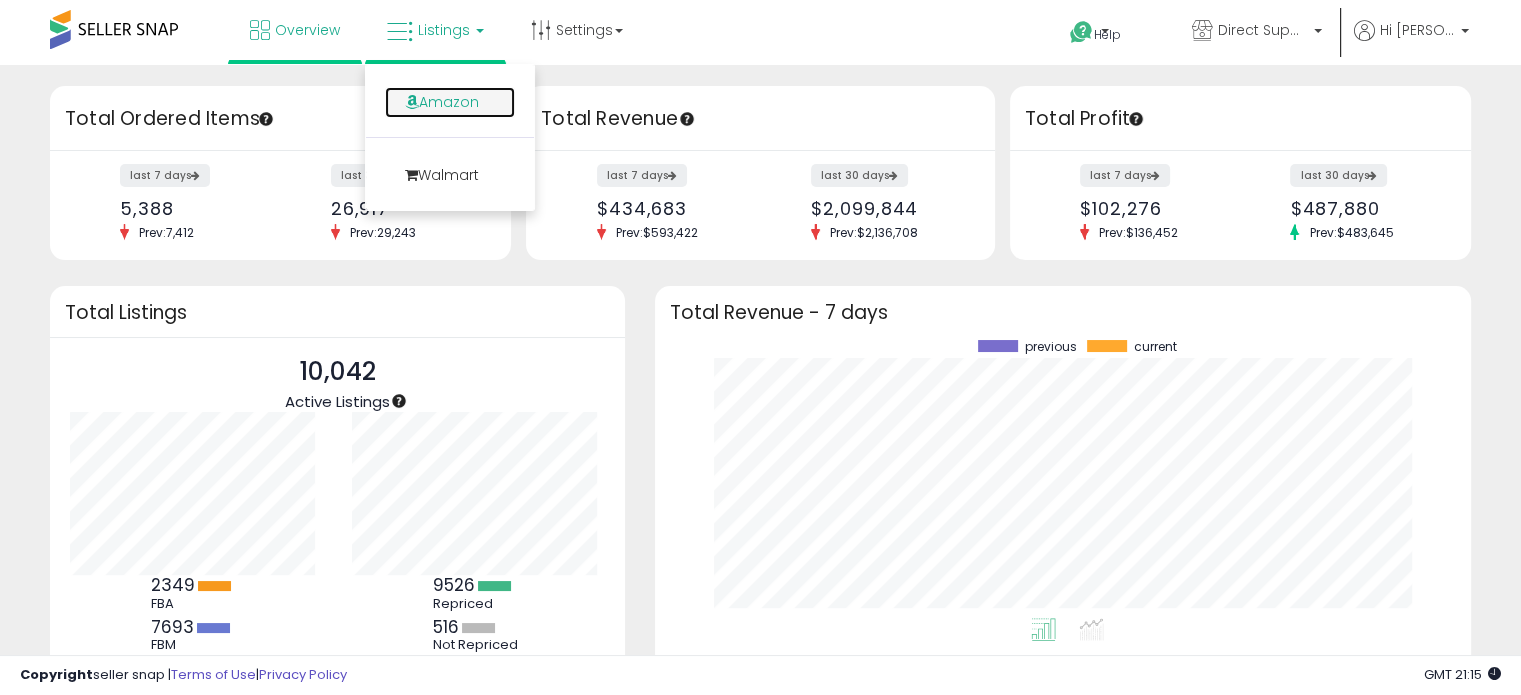 click on "Amazon" at bounding box center [450, 102] 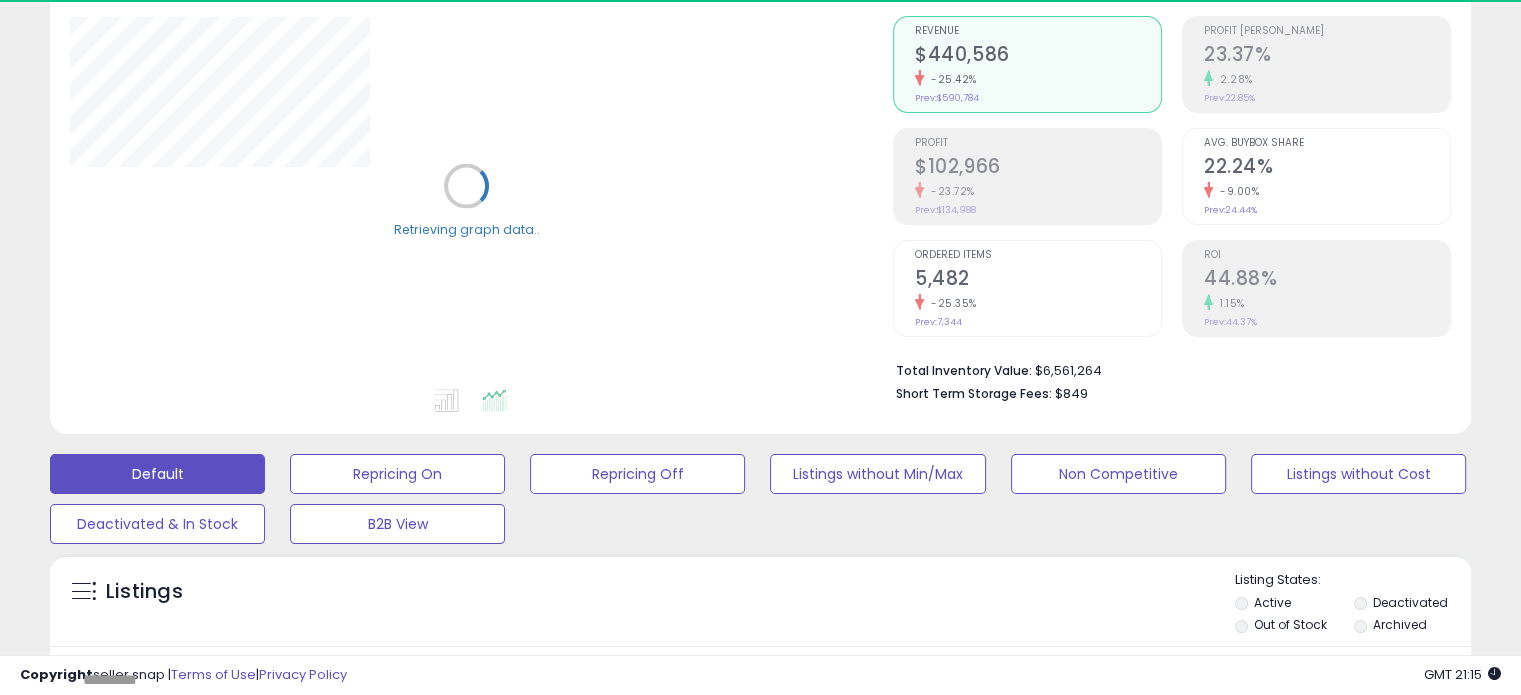 scroll, scrollTop: 500, scrollLeft: 0, axis: vertical 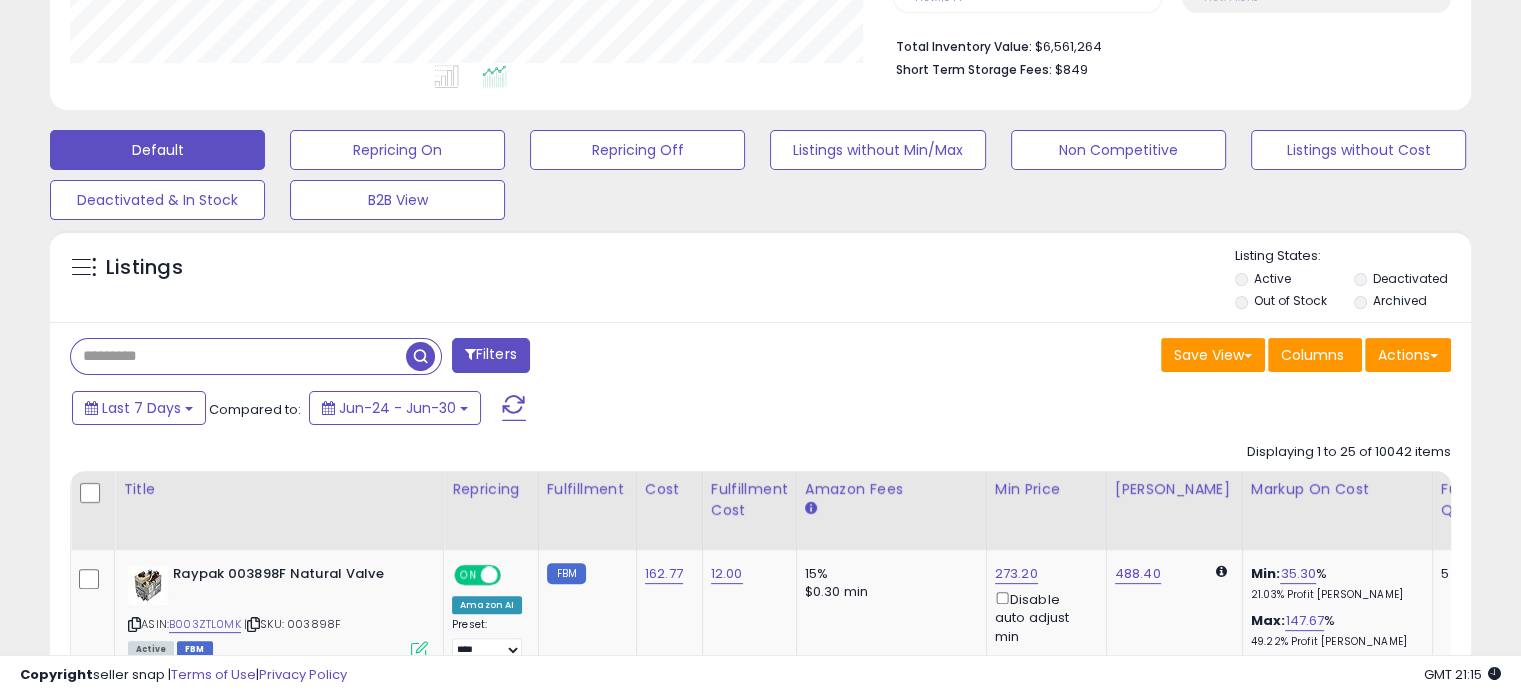 click at bounding box center [238, 356] 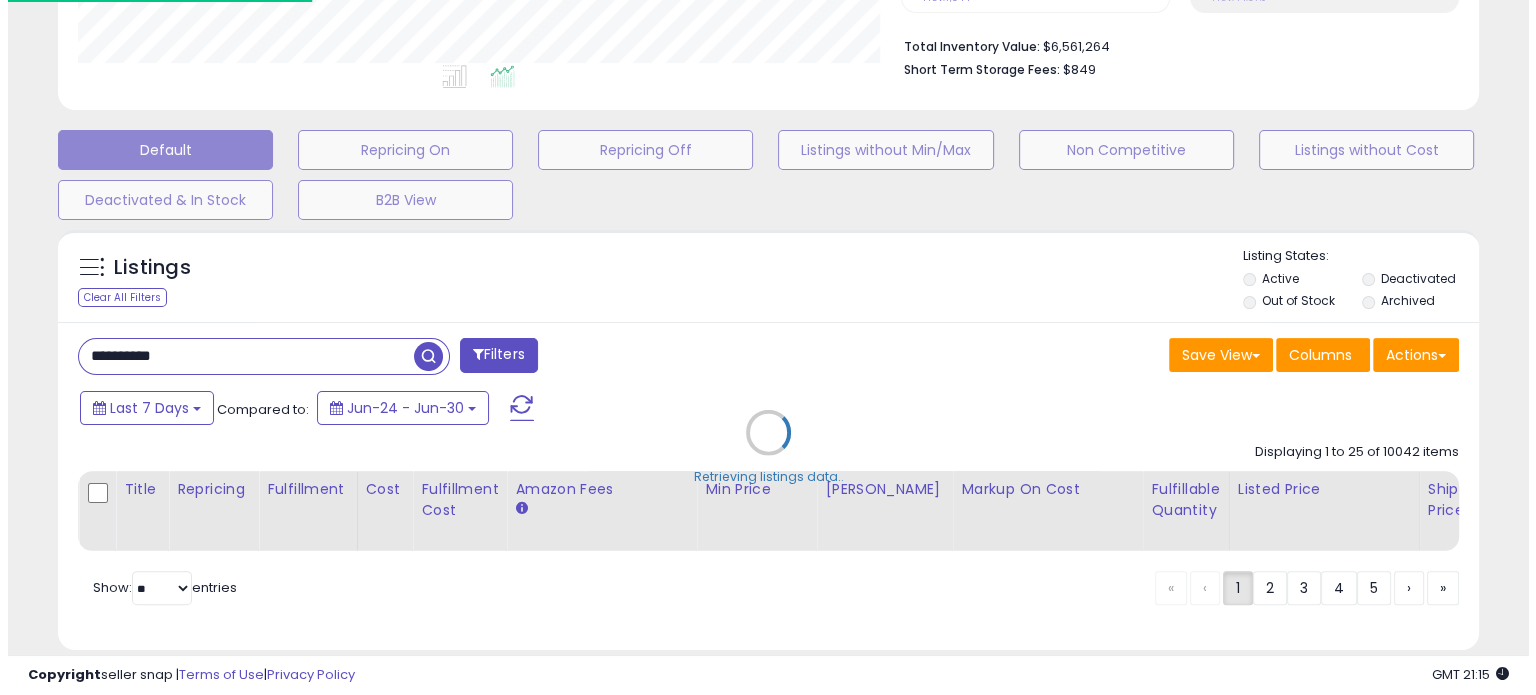 scroll, scrollTop: 999589, scrollLeft: 999168, axis: both 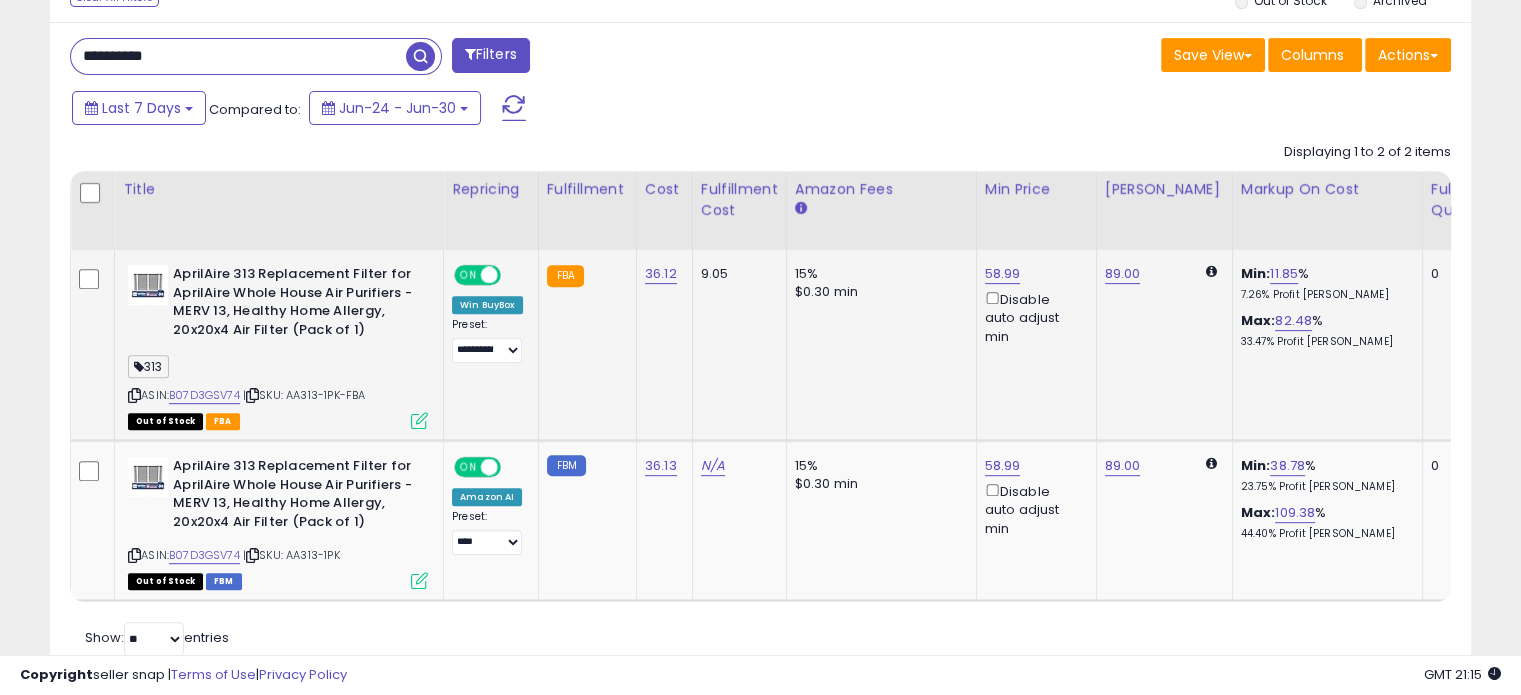 click at bounding box center [419, 420] 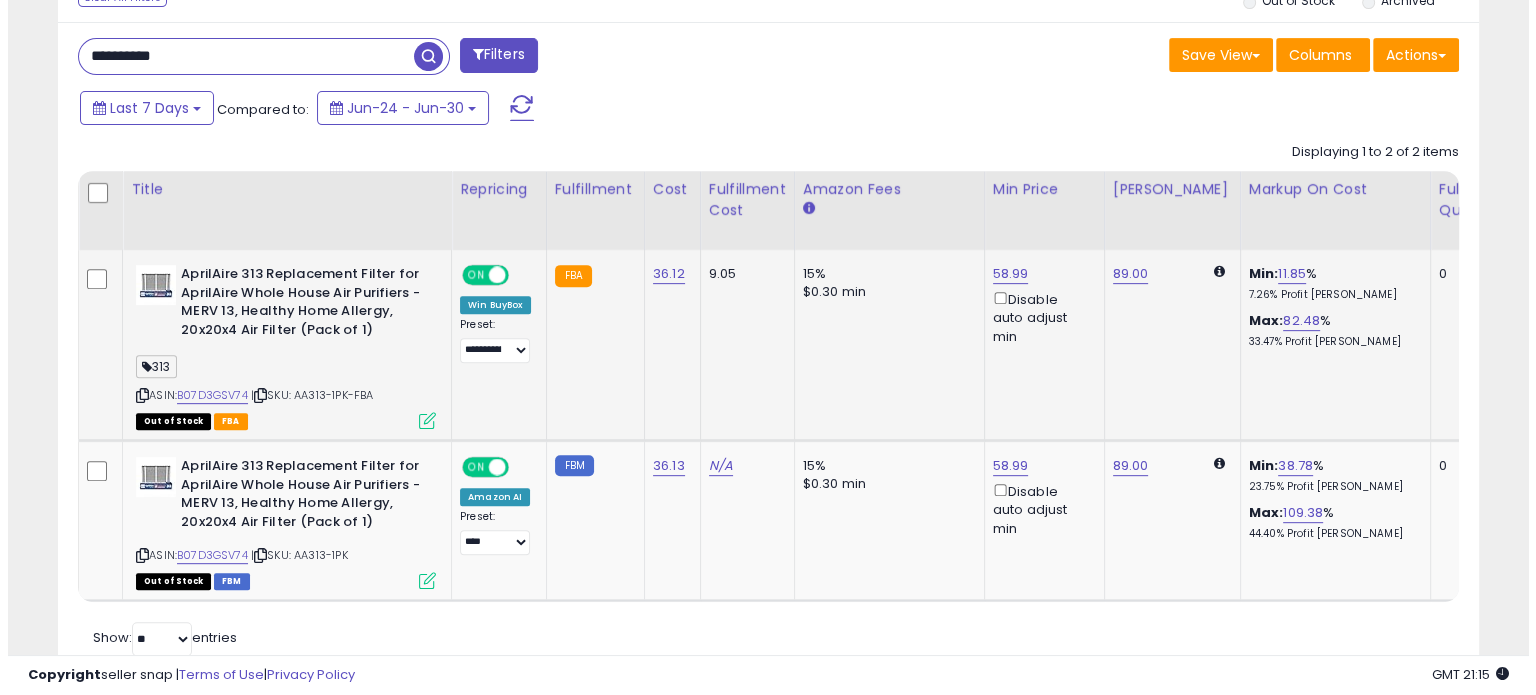 scroll, scrollTop: 999589, scrollLeft: 999168, axis: both 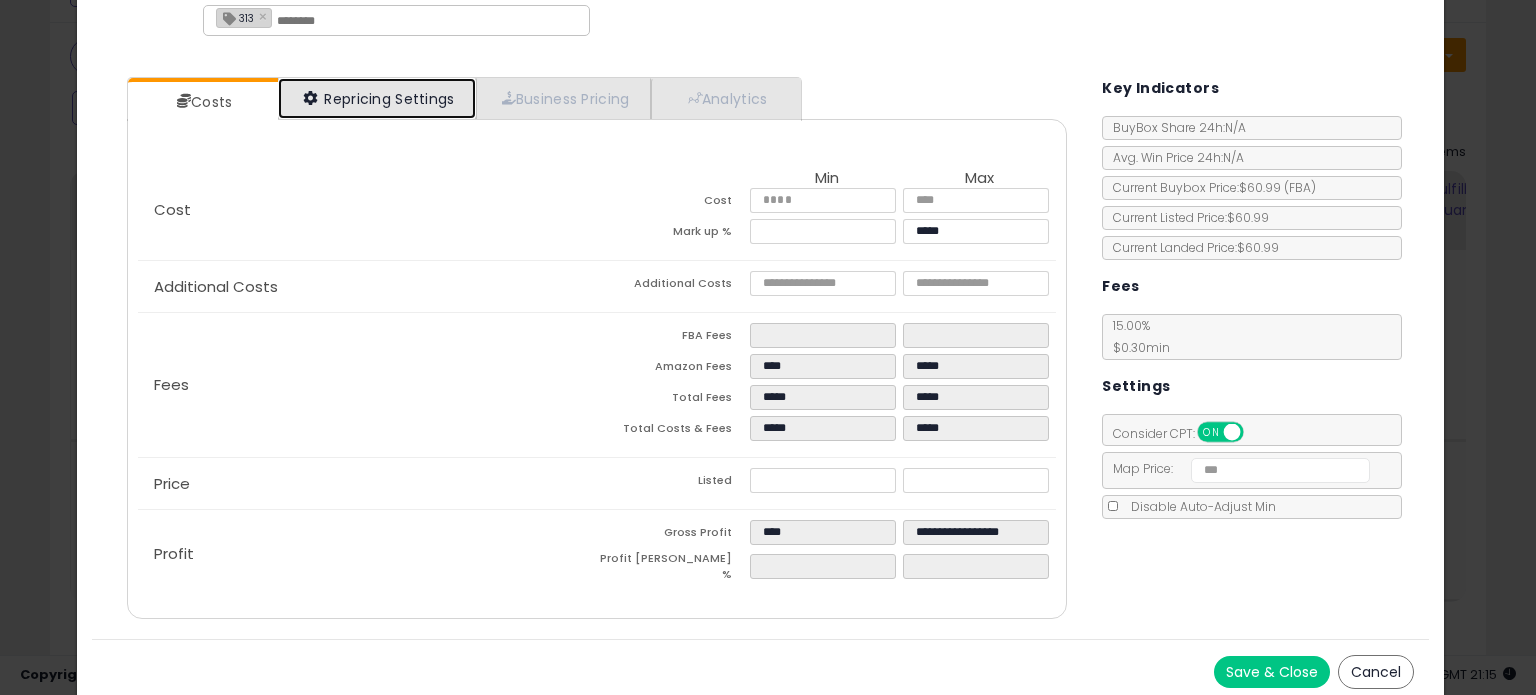 click on "Repricing Settings" at bounding box center [377, 98] 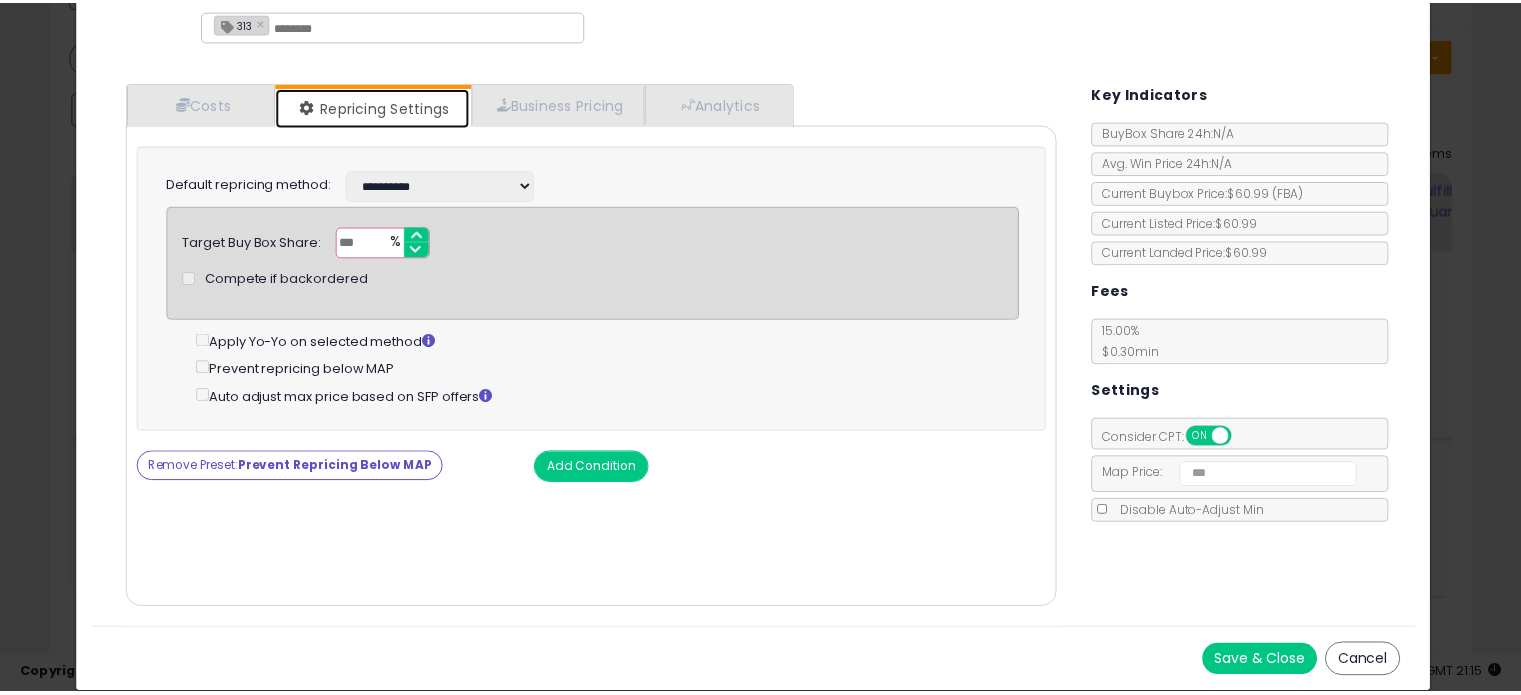 scroll, scrollTop: 120, scrollLeft: 0, axis: vertical 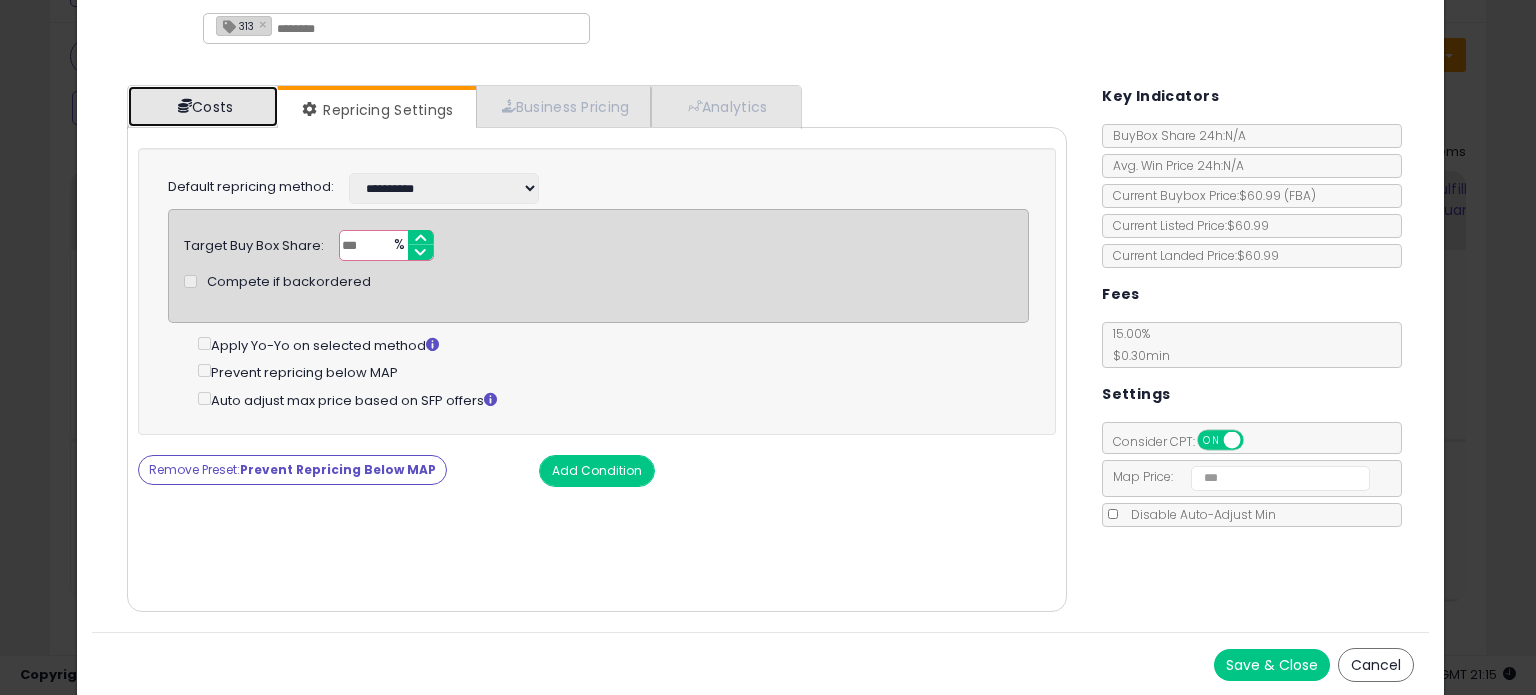 click on "Costs" at bounding box center [203, 106] 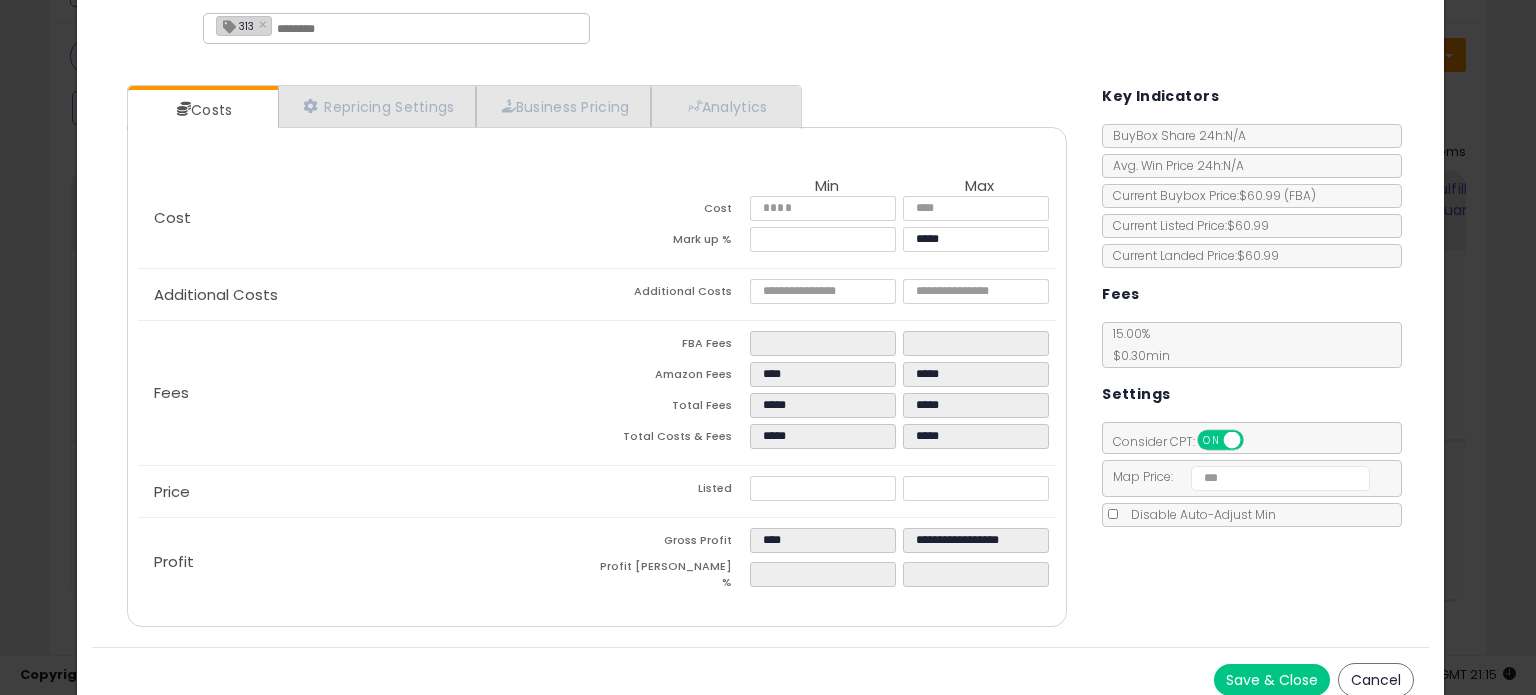 click on "Cancel" at bounding box center [1376, 680] 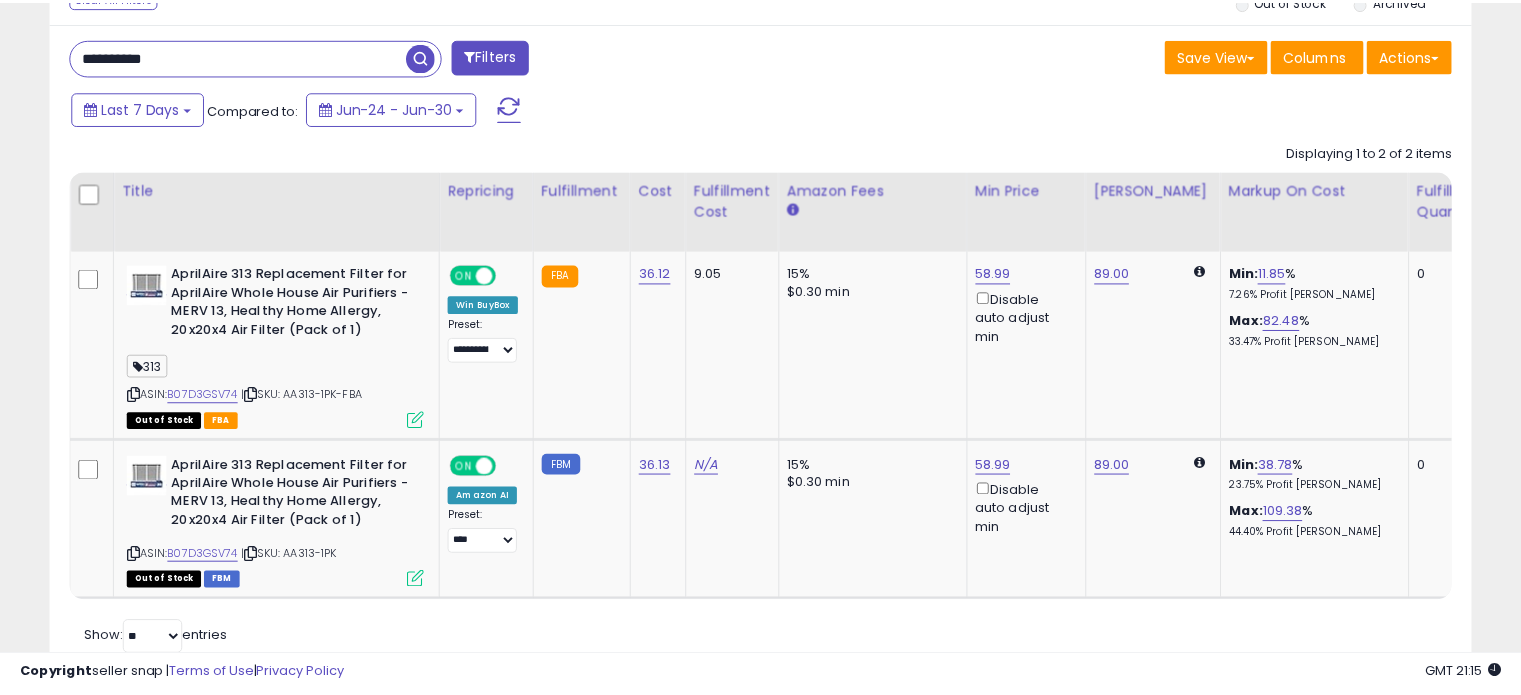 scroll, scrollTop: 409, scrollLeft: 822, axis: both 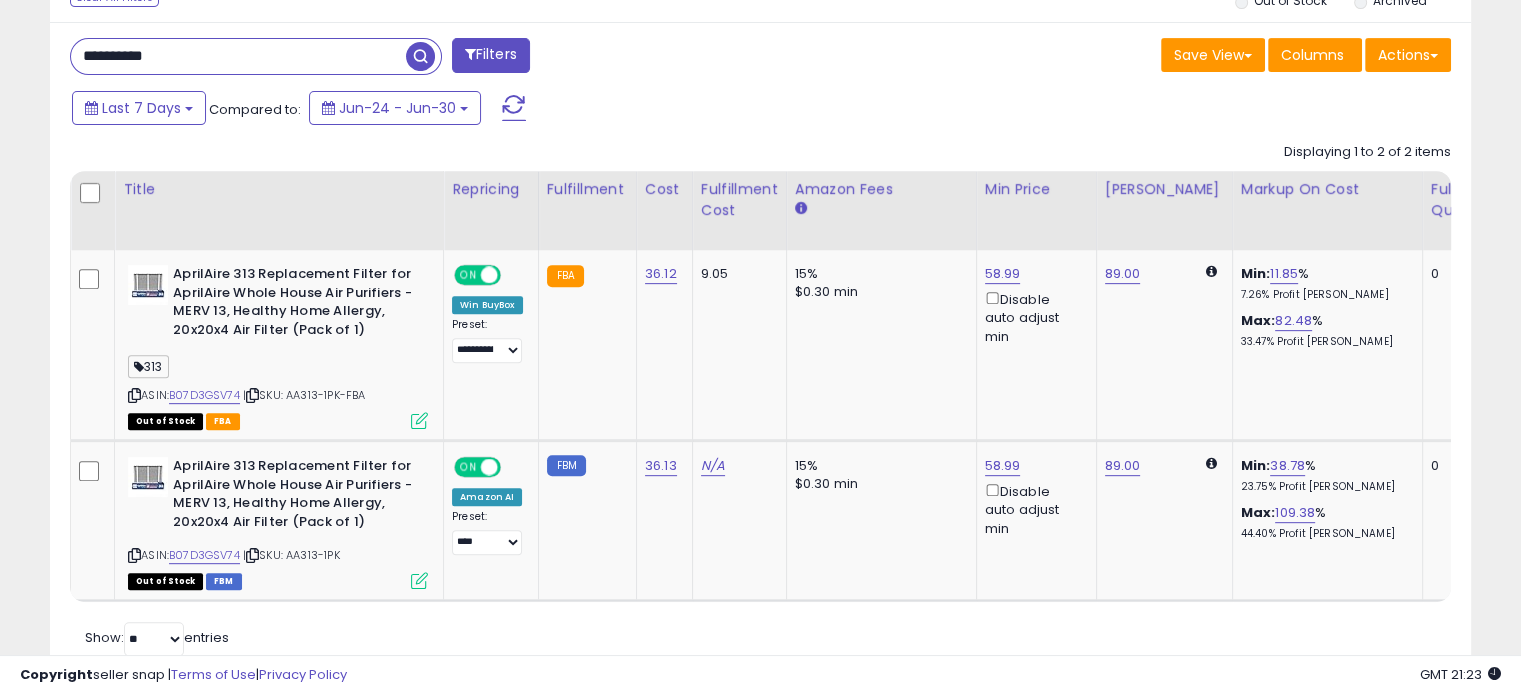 click on "**********" at bounding box center [238, 56] 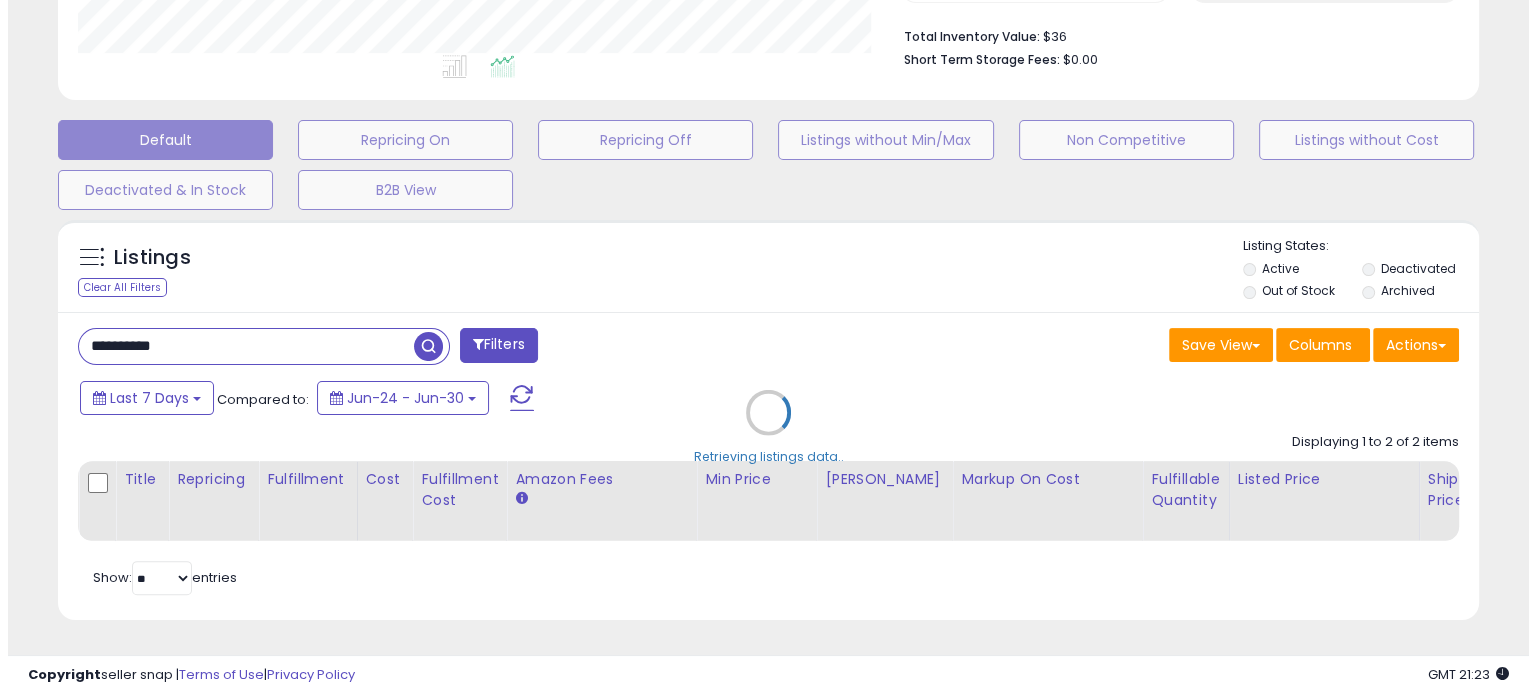 scroll, scrollTop: 524, scrollLeft: 0, axis: vertical 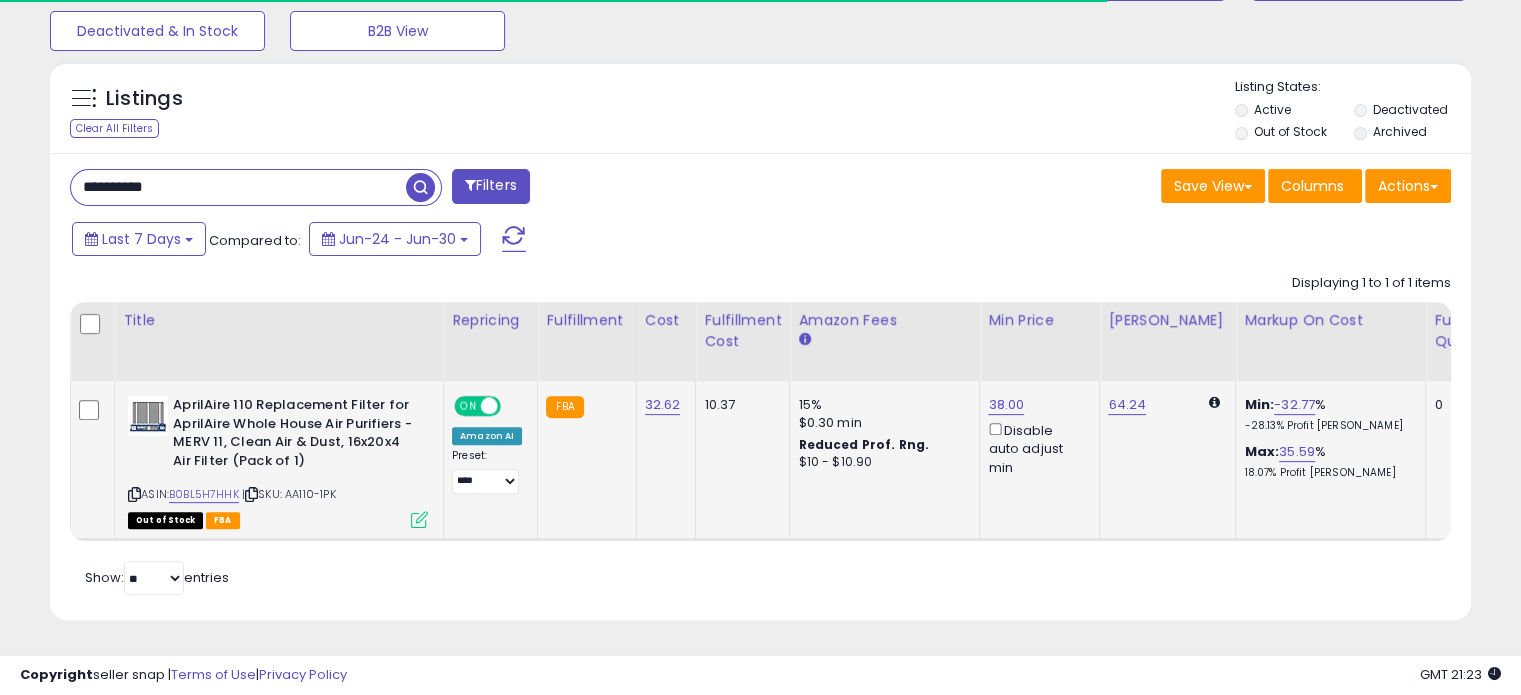click at bounding box center [419, 519] 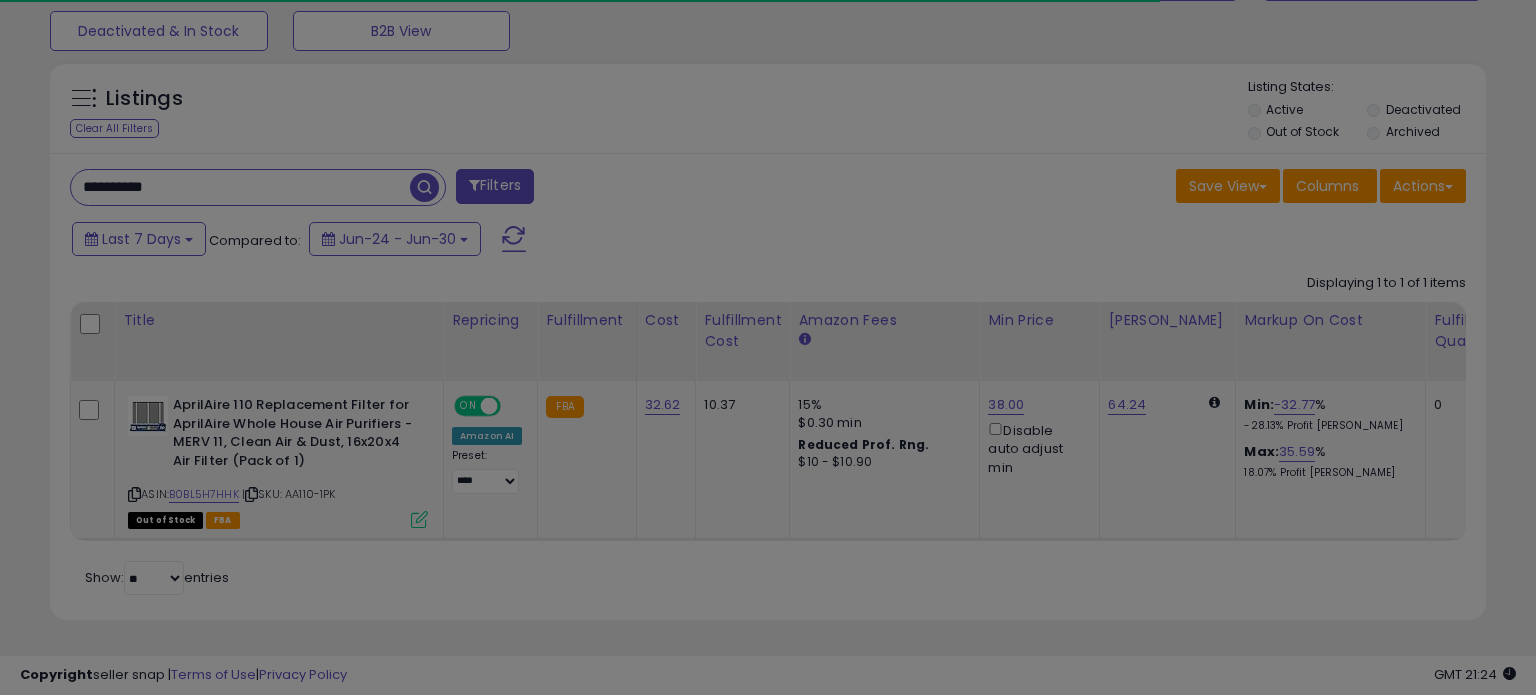 scroll, scrollTop: 999589, scrollLeft: 999168, axis: both 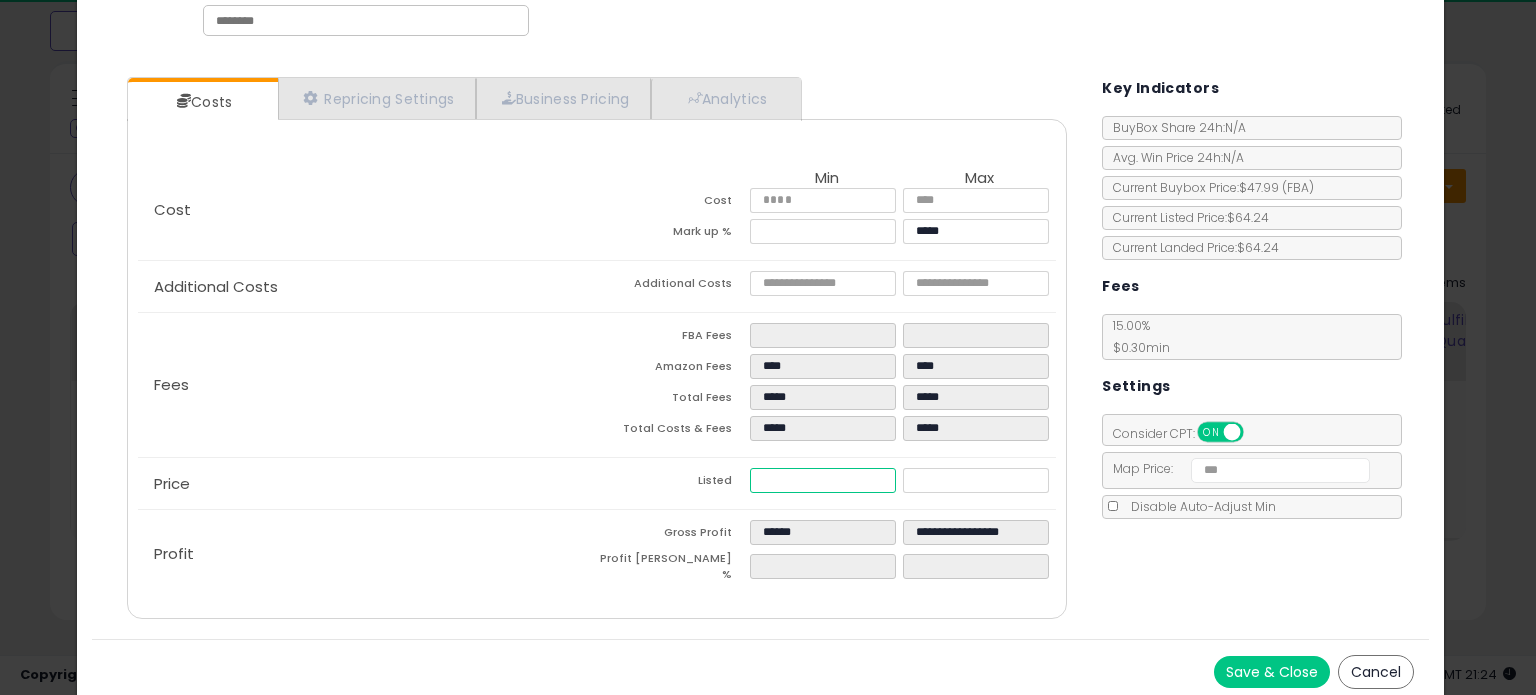 click on "*****" at bounding box center (822, 480) 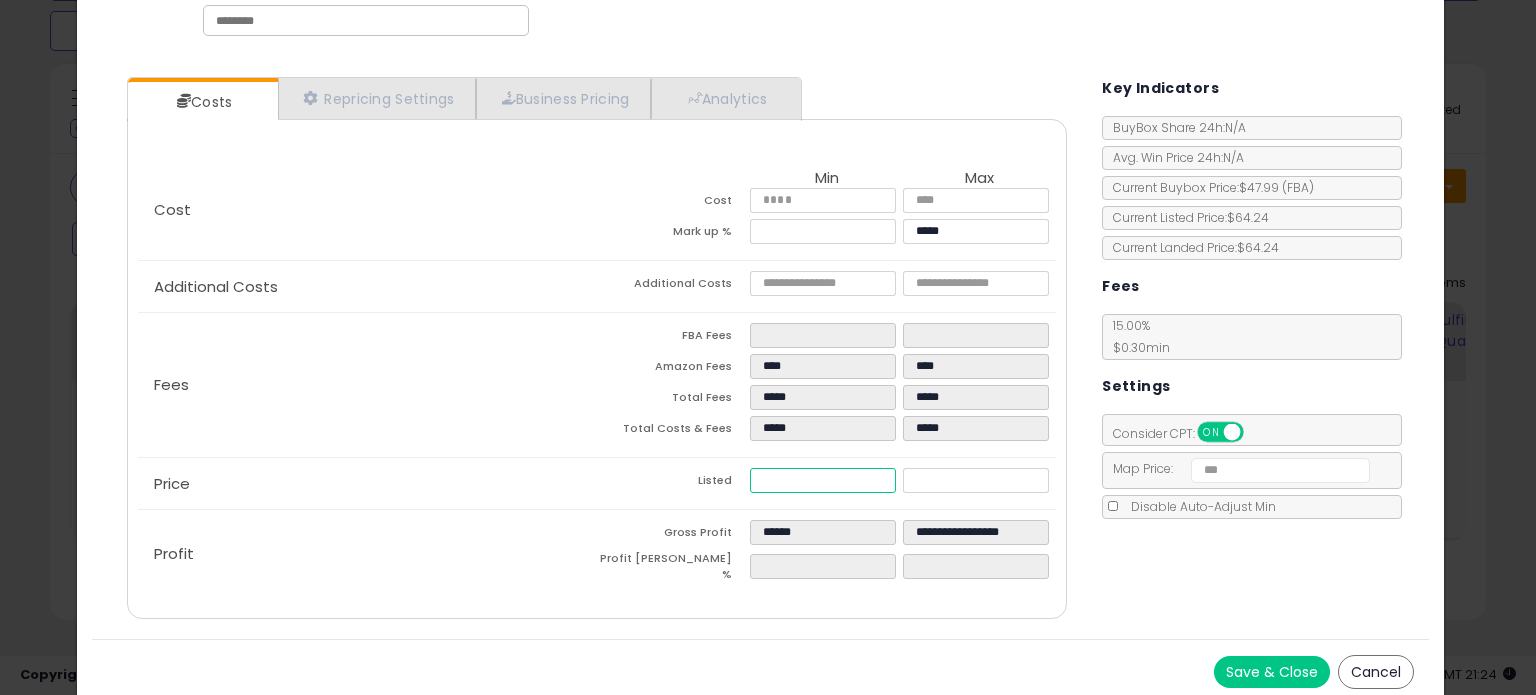 click on "*****" at bounding box center (822, 480) 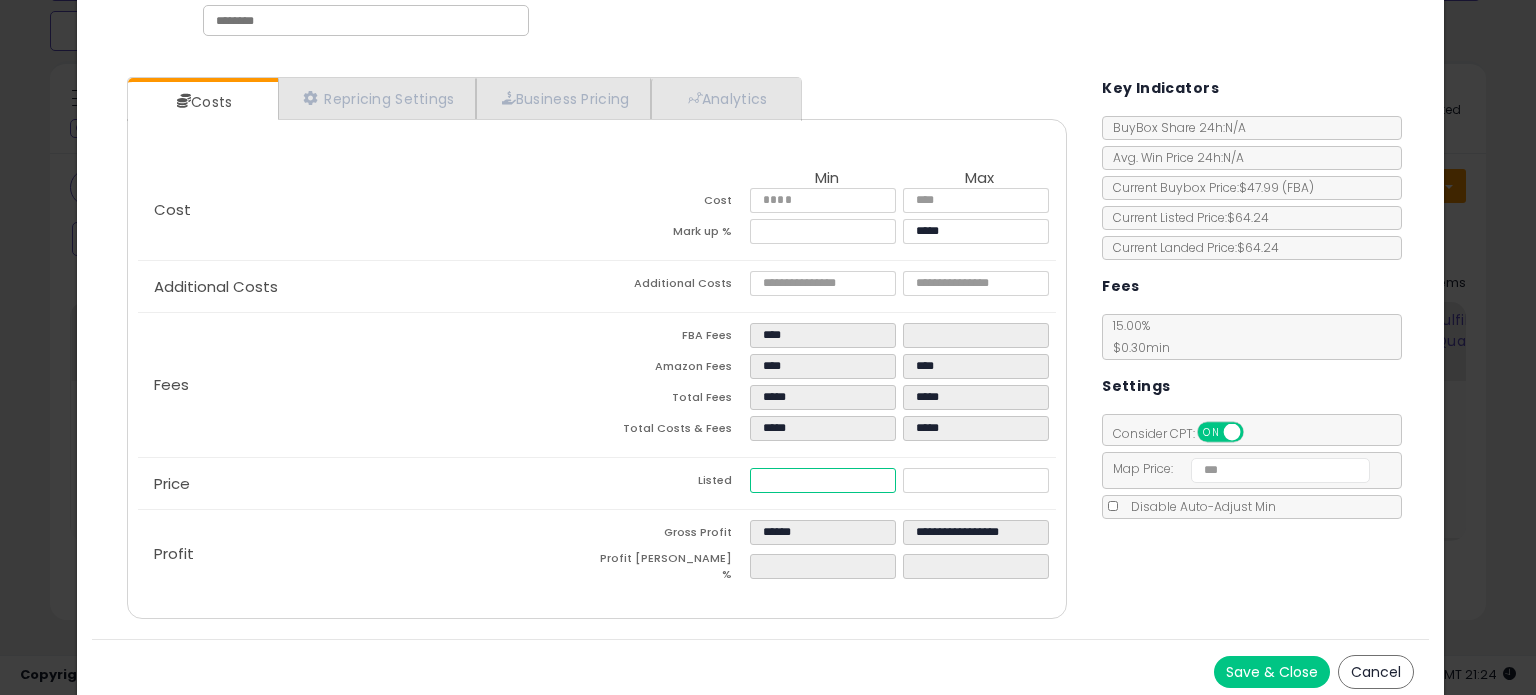 type on "*****" 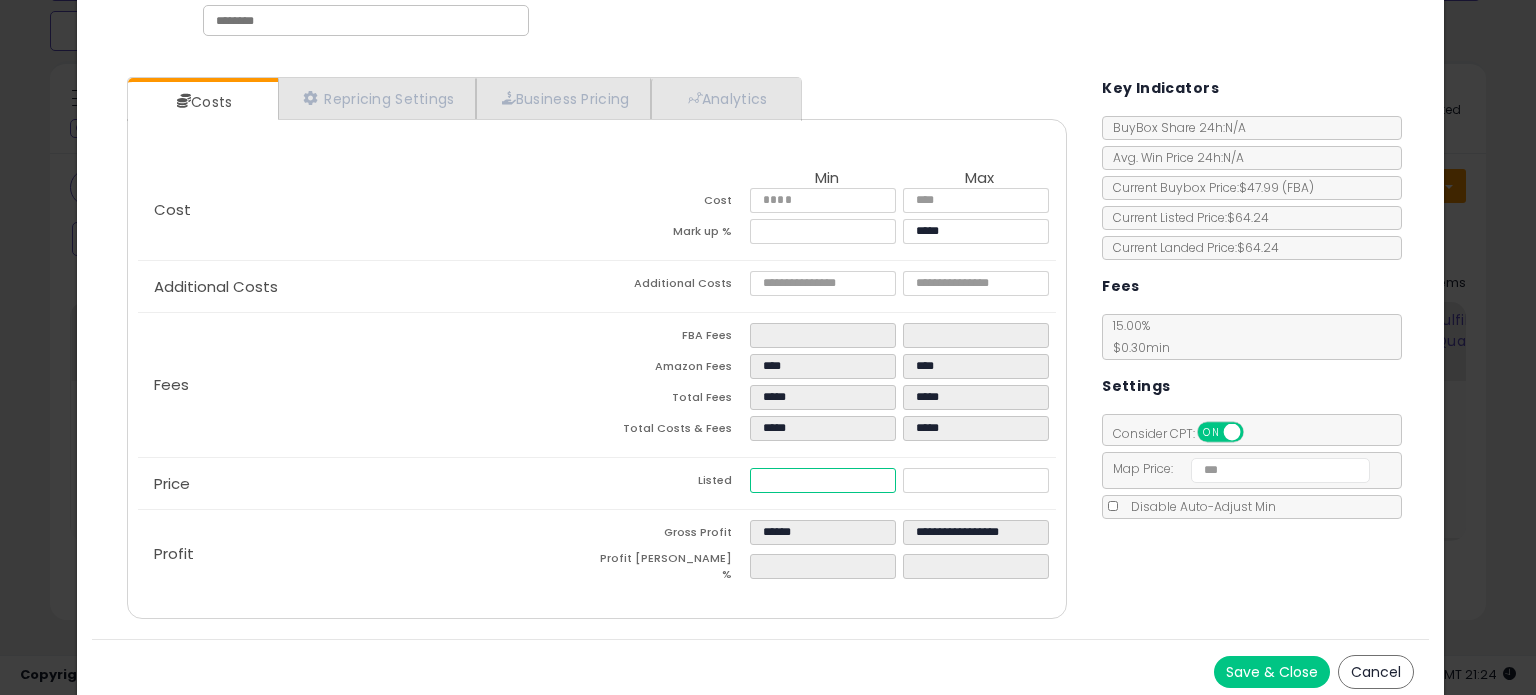 type on "**" 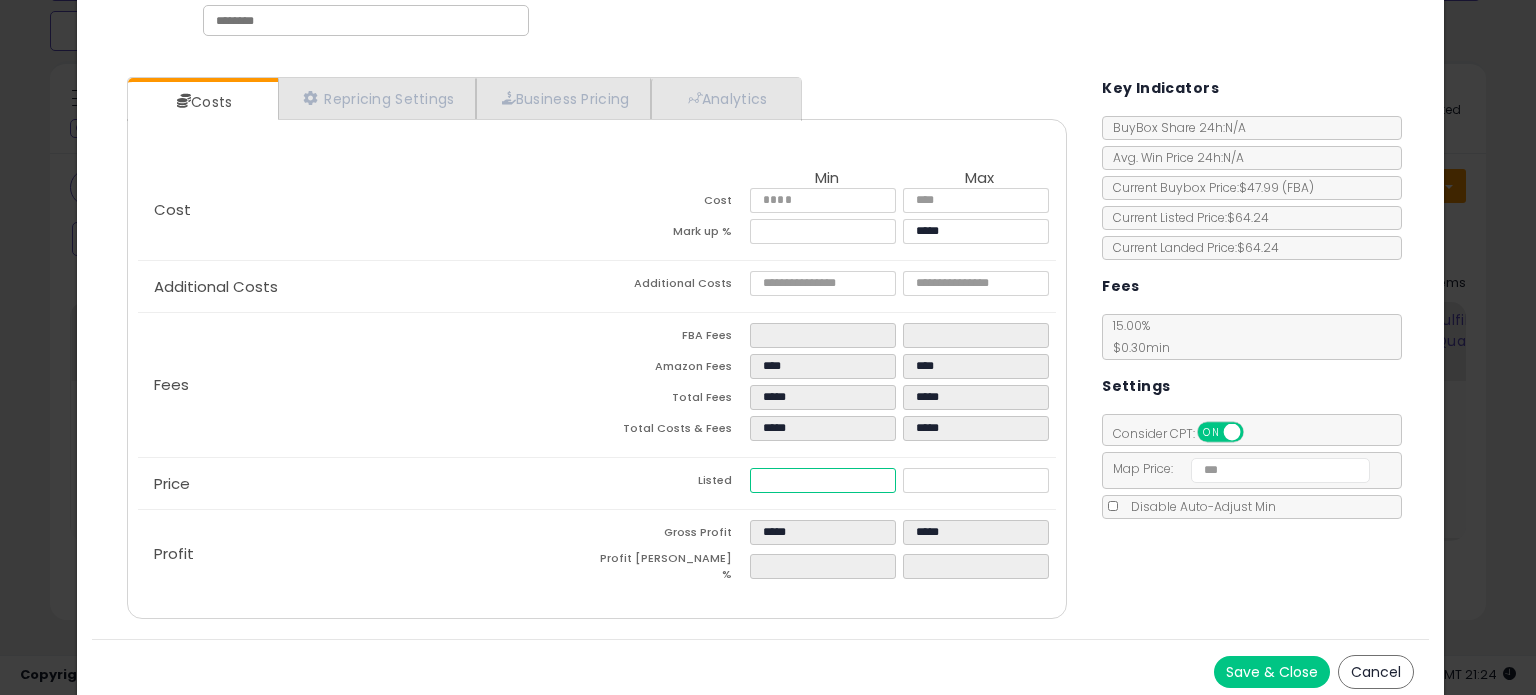 type on "****" 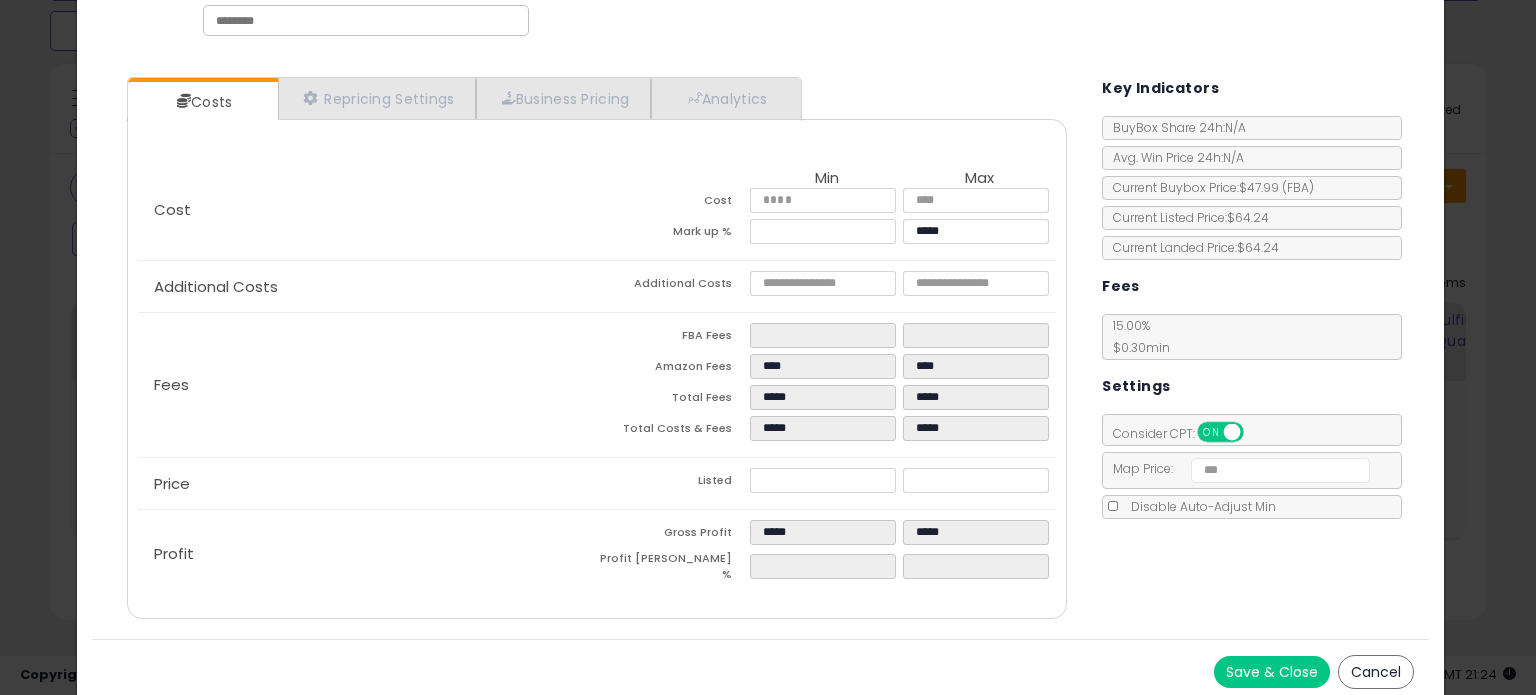 click on "FBA Fees" at bounding box center [673, 338] 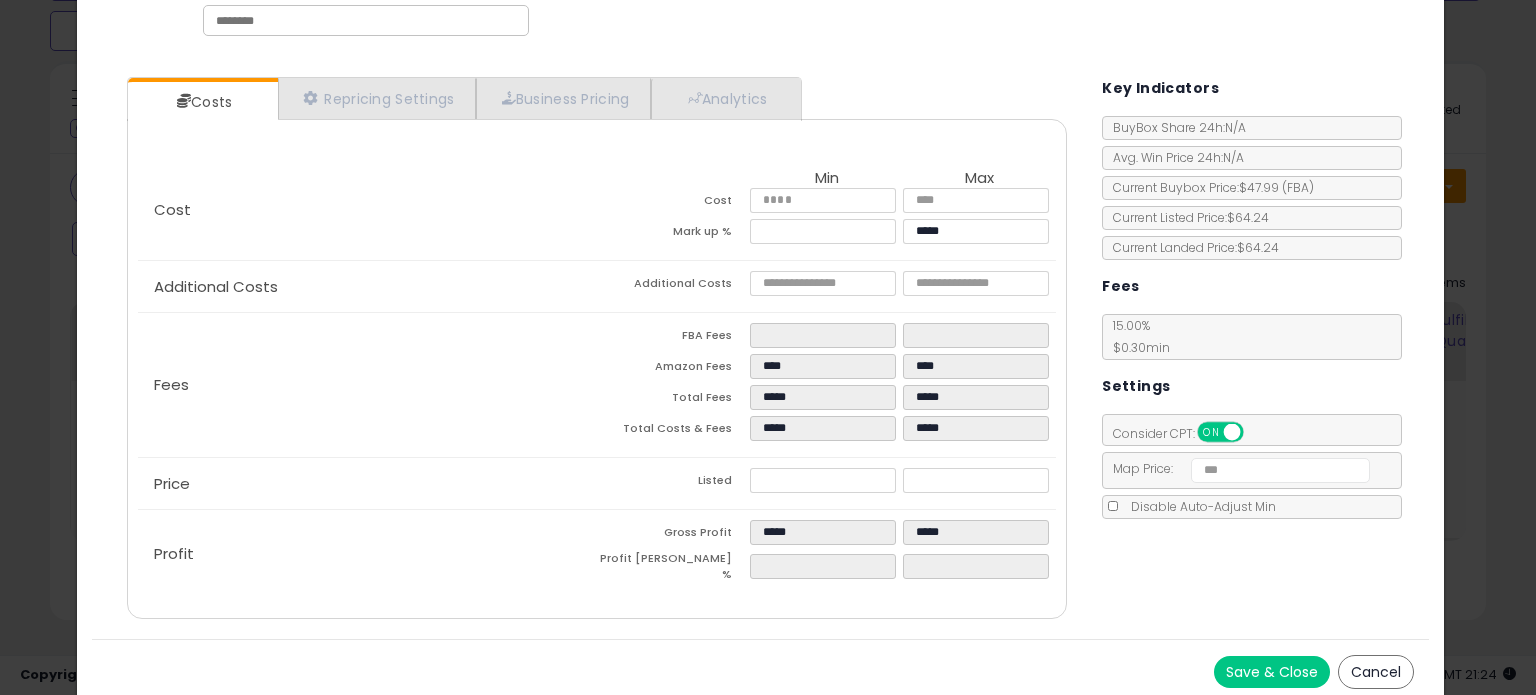 click on "Save & Close" at bounding box center (1272, 672) 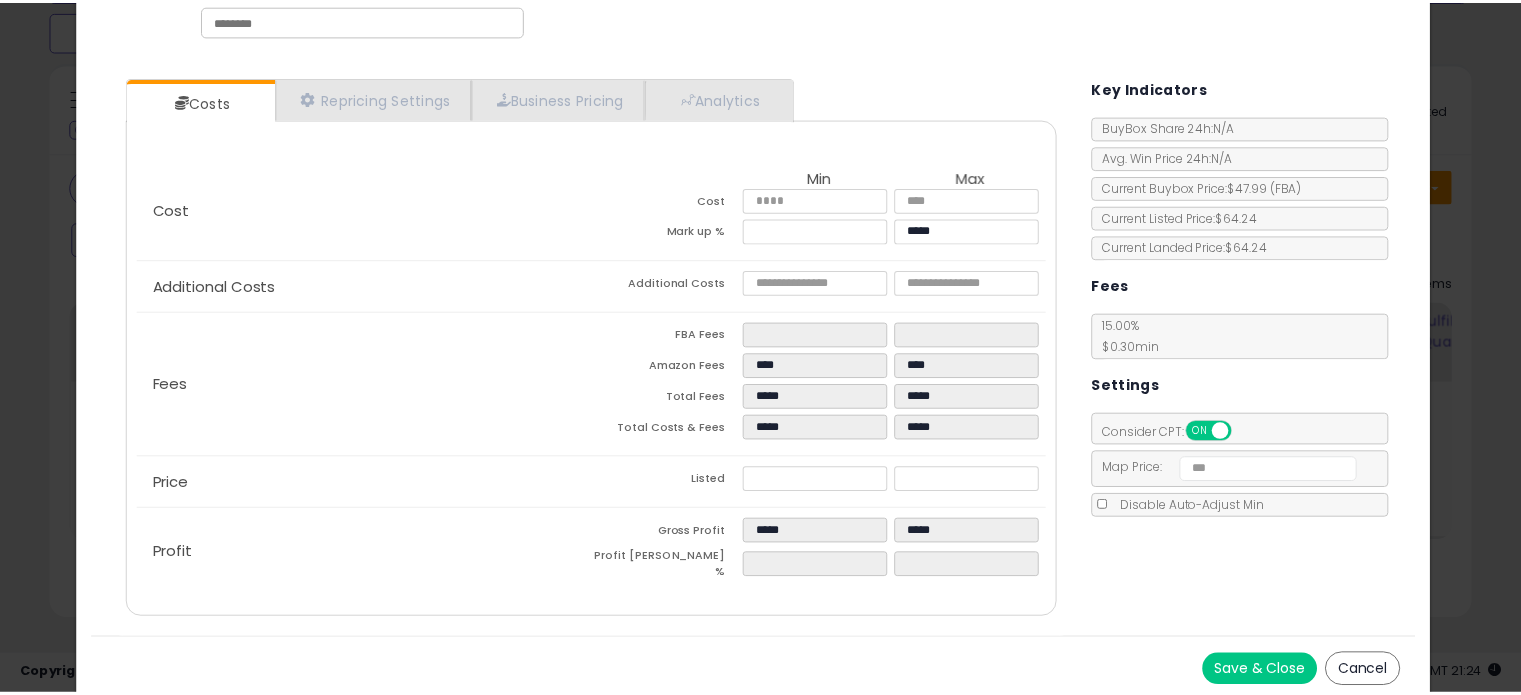 scroll, scrollTop: 0, scrollLeft: 0, axis: both 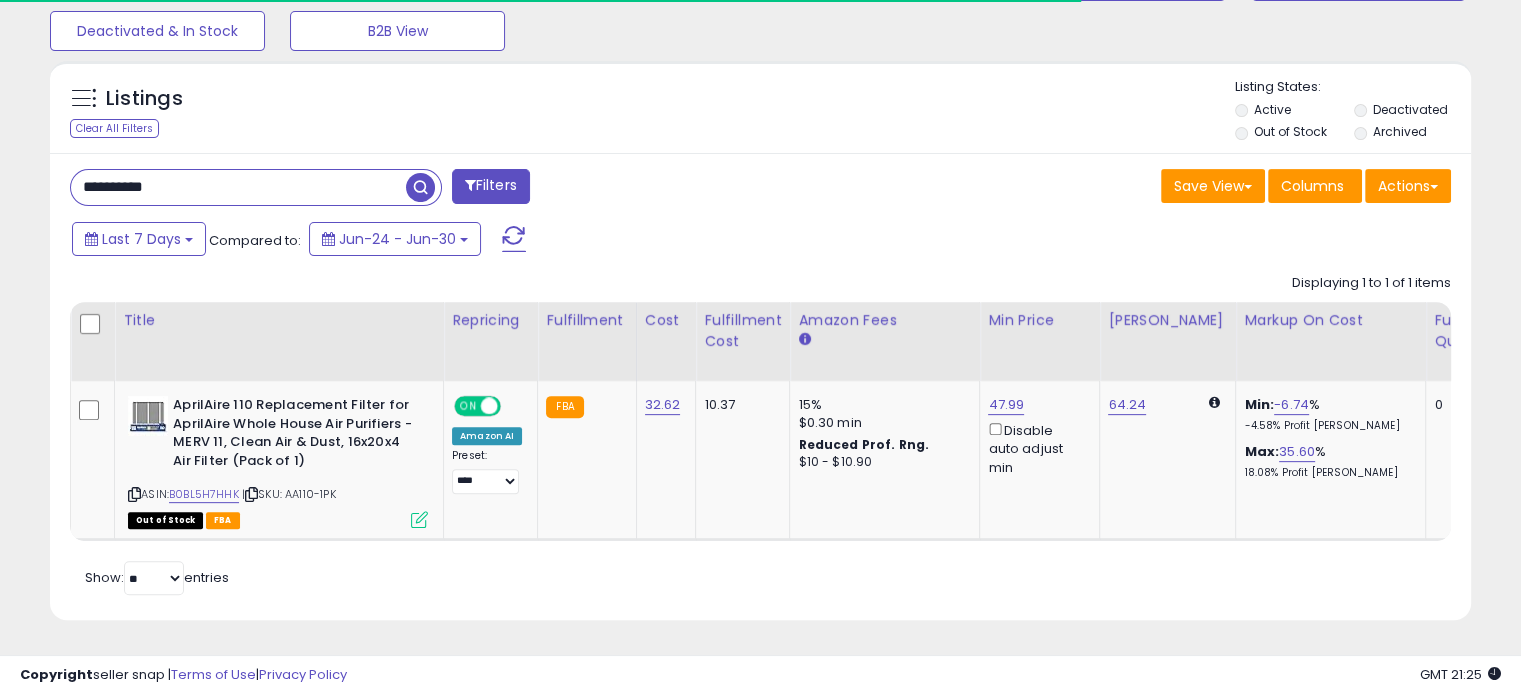 click on "**********" at bounding box center [238, 187] 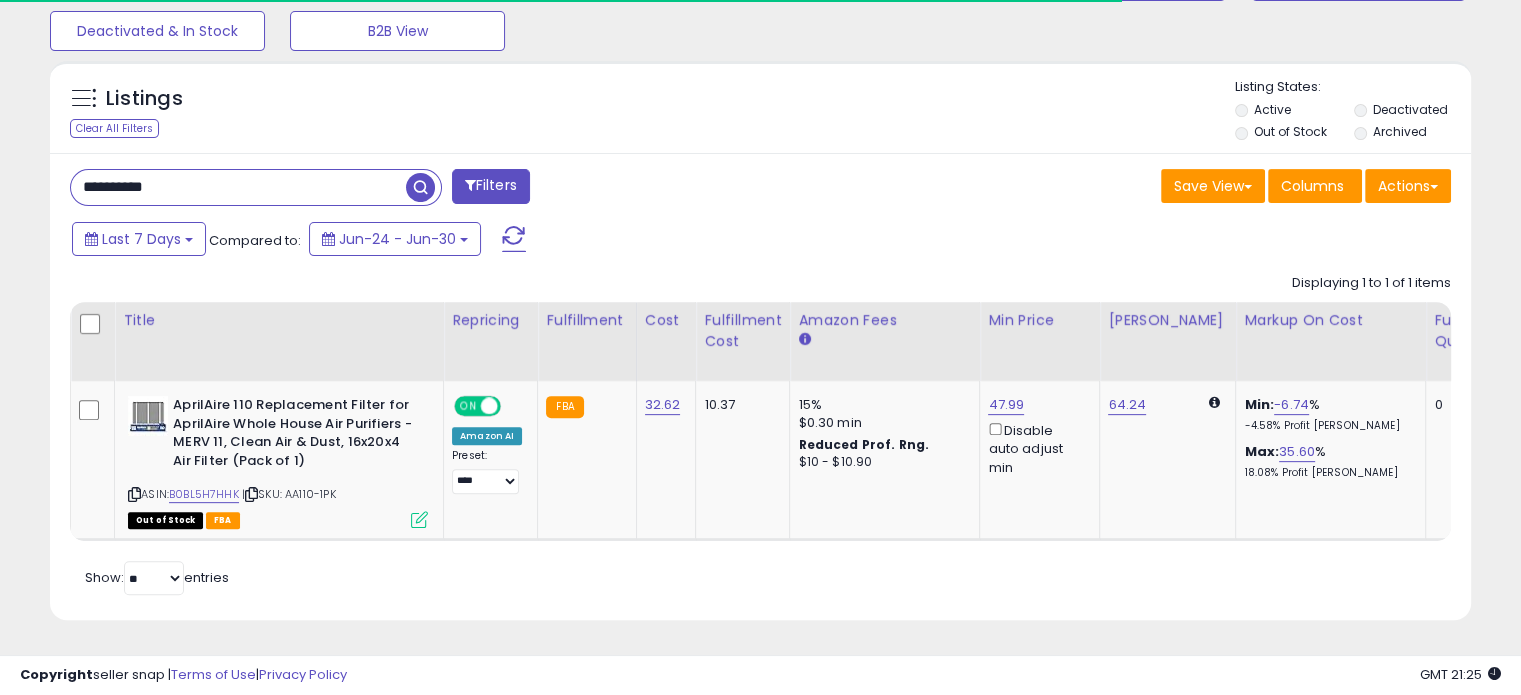 click on "**********" at bounding box center (238, 187) 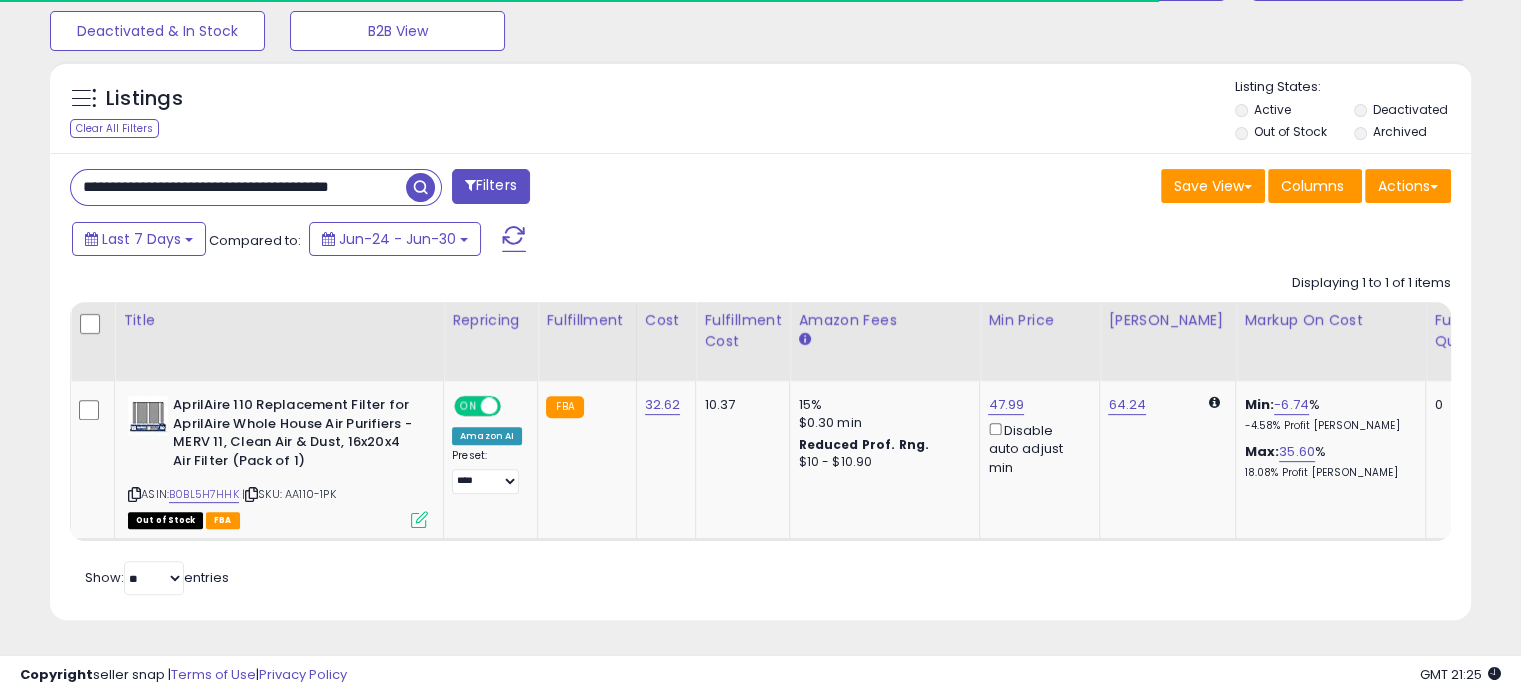 scroll, scrollTop: 0, scrollLeft: 57, axis: horizontal 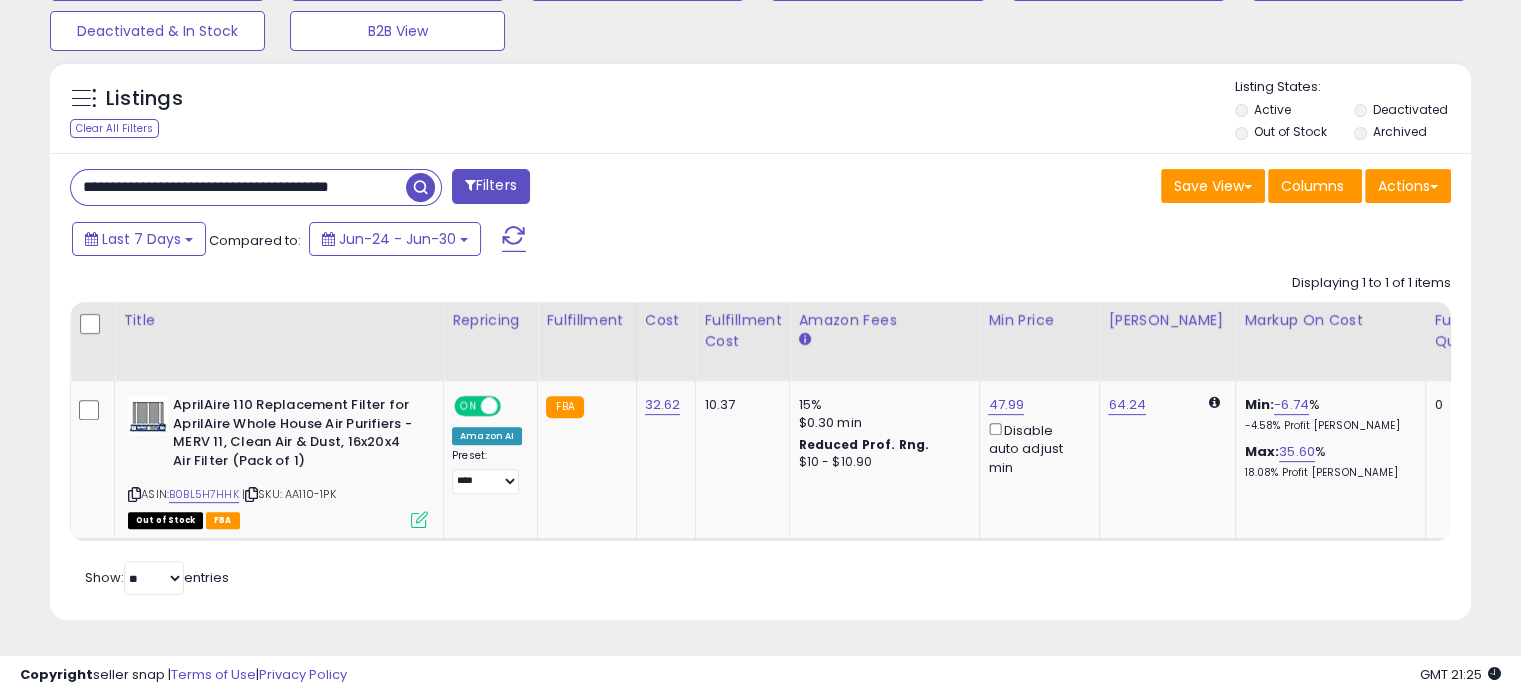 type on "**********" 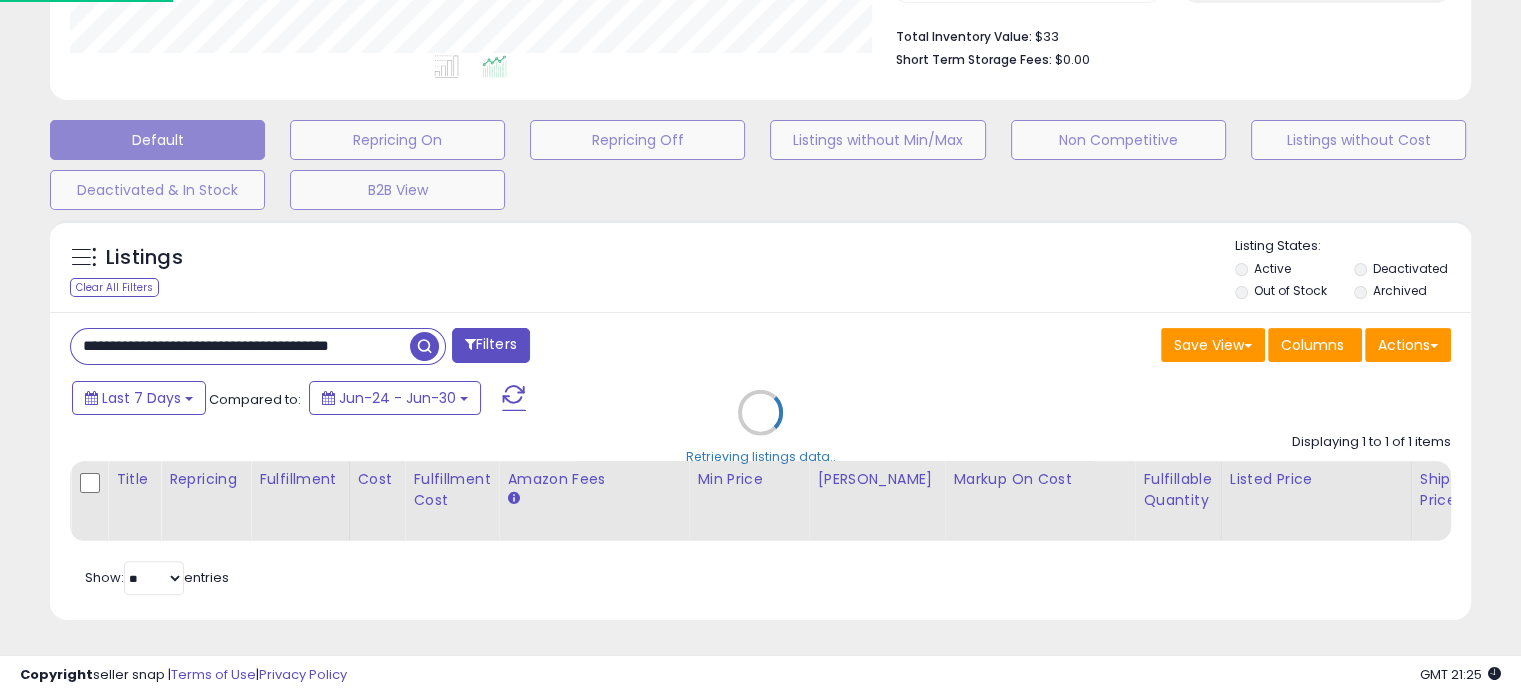 scroll, scrollTop: 999589, scrollLeft: 999168, axis: both 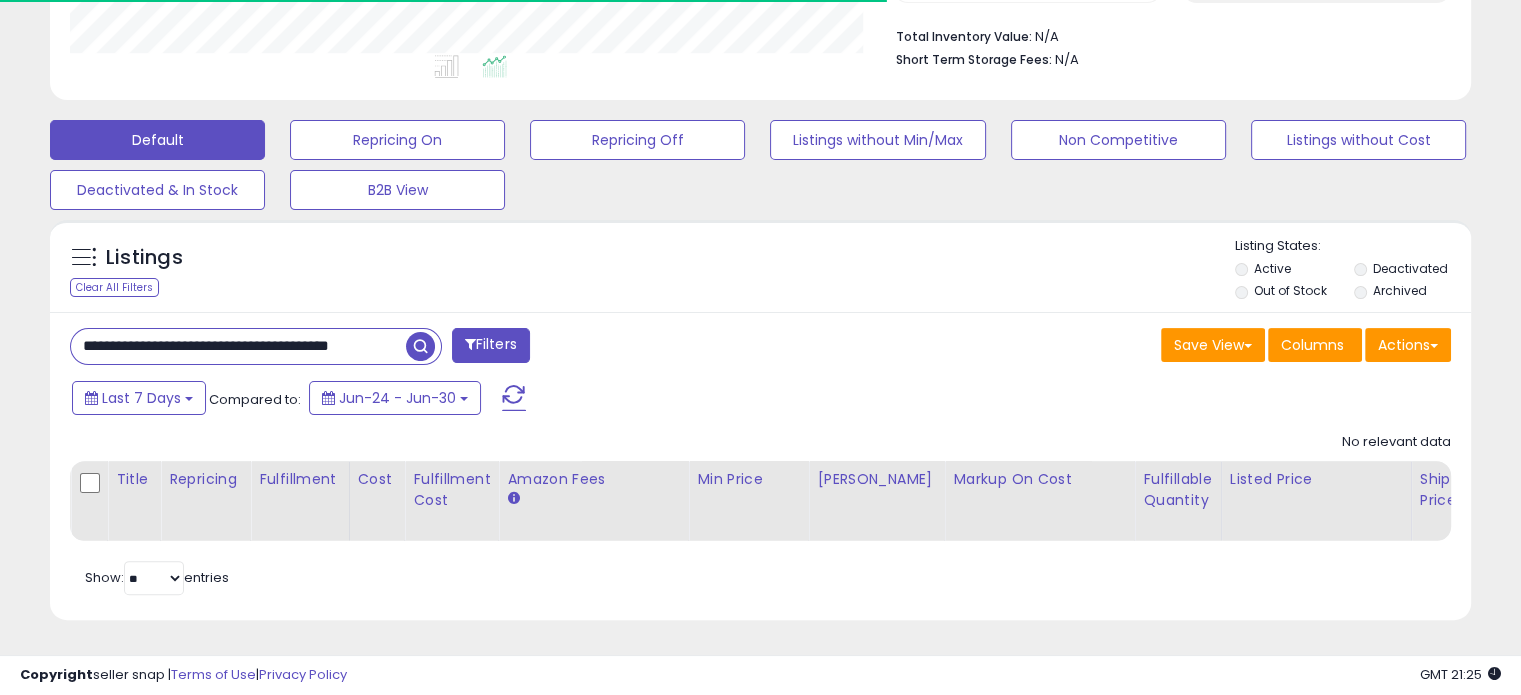 click on "**********" at bounding box center [238, 346] 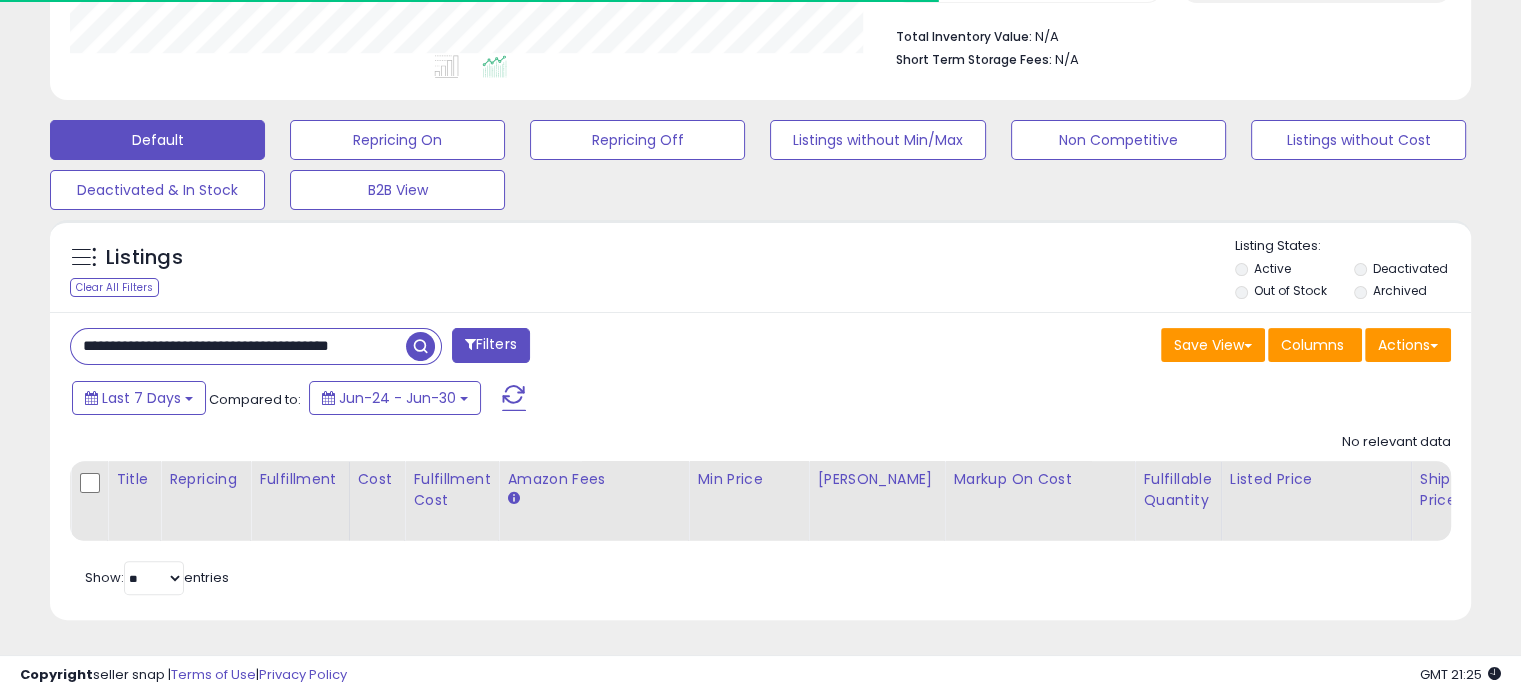 click on "**********" at bounding box center (238, 346) 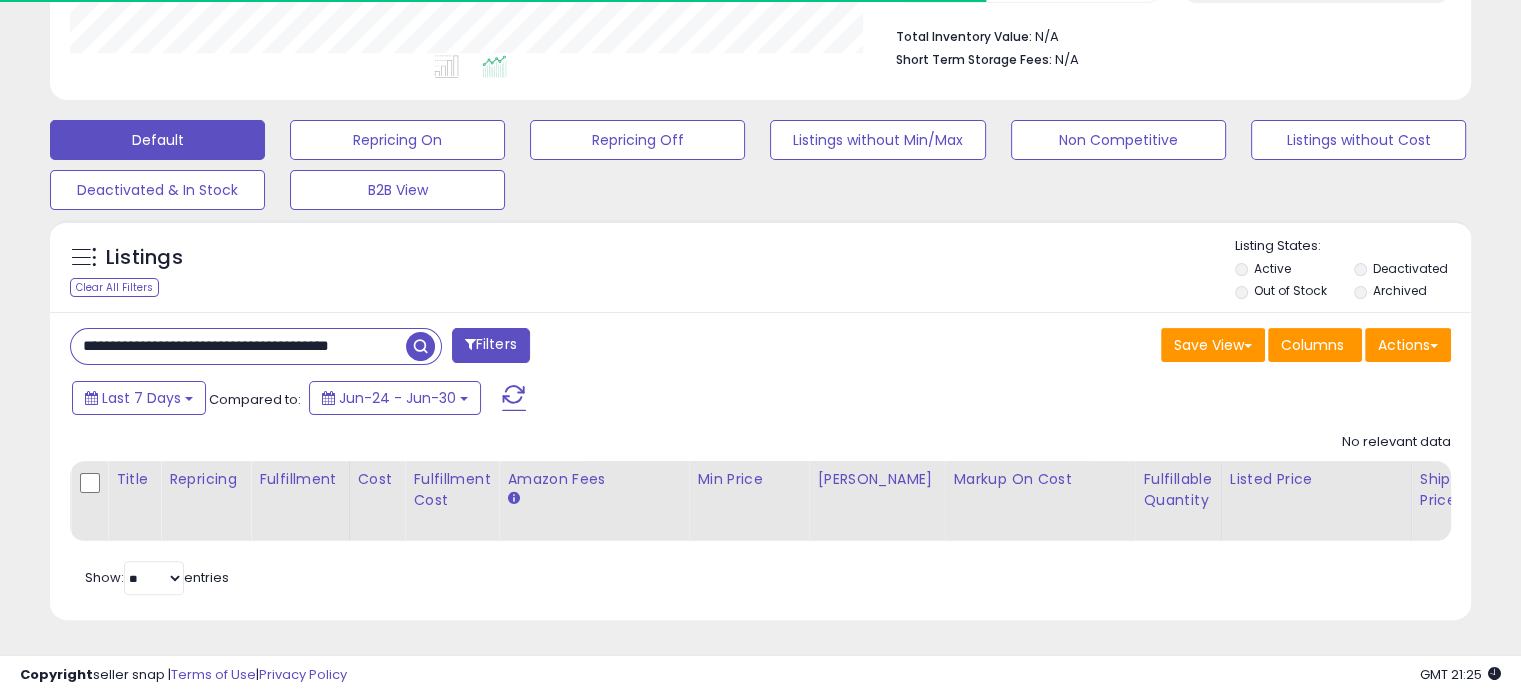click on "**********" at bounding box center [238, 346] 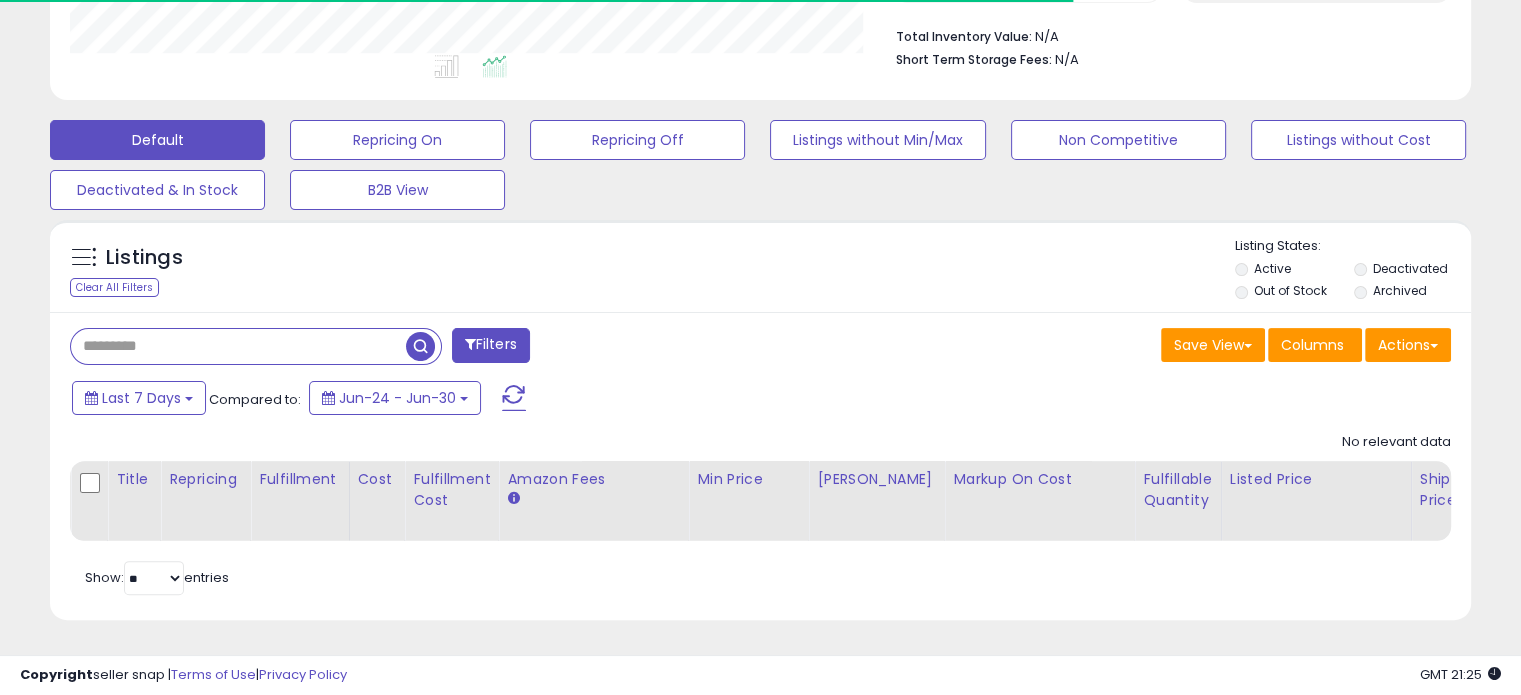 scroll, scrollTop: 0, scrollLeft: 0, axis: both 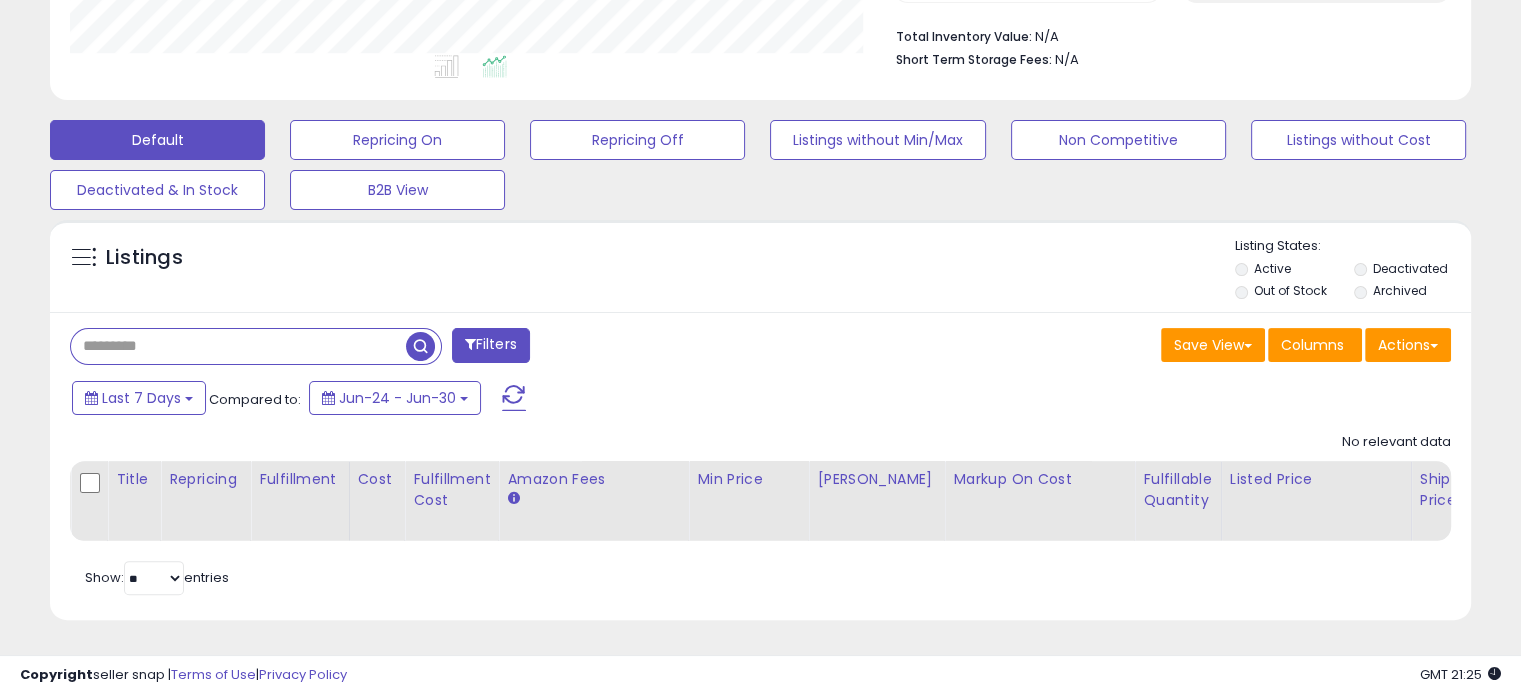 drag, startPoint x: 36, startPoint y: 379, endPoint x: 90, endPoint y: 347, distance: 62.76942 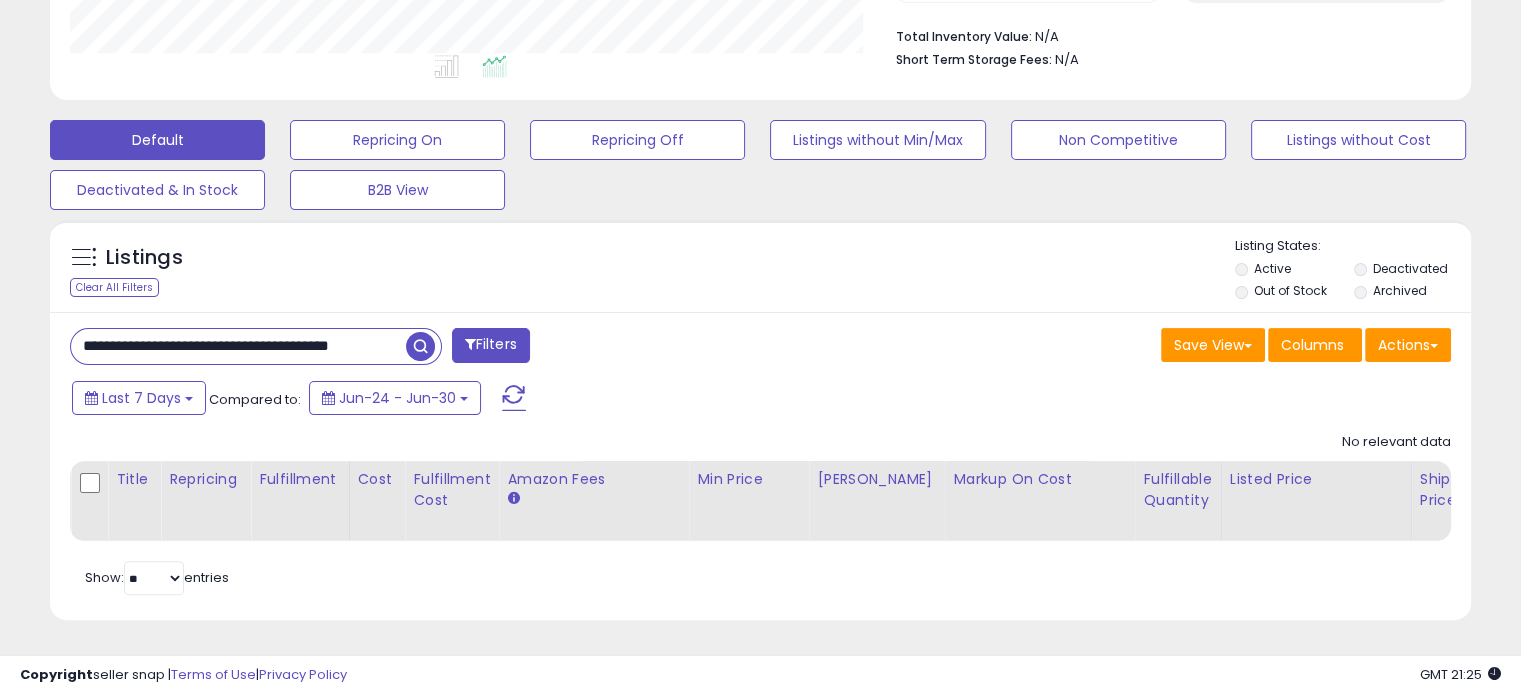 scroll, scrollTop: 0, scrollLeft: 57, axis: horizontal 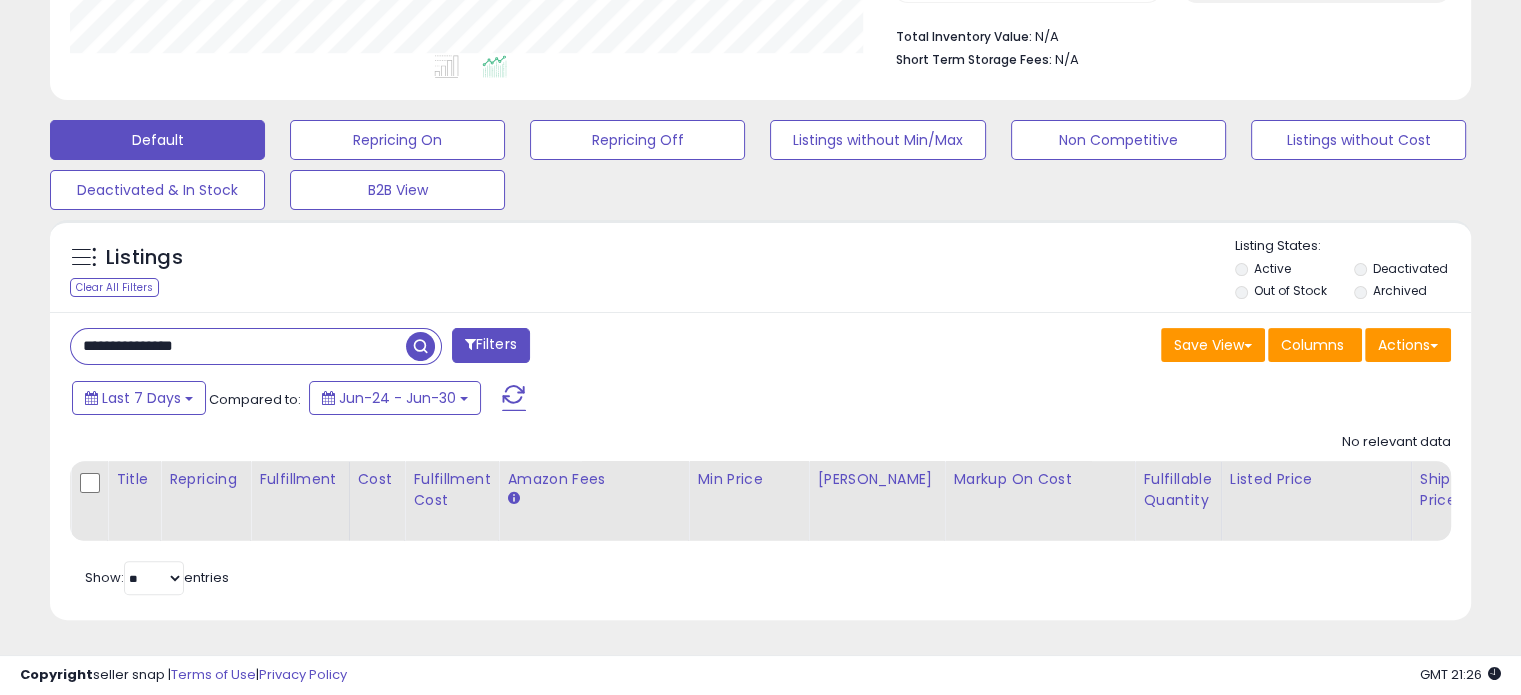 drag, startPoint x: 233, startPoint y: 333, endPoint x: 174, endPoint y: 326, distance: 59.413803 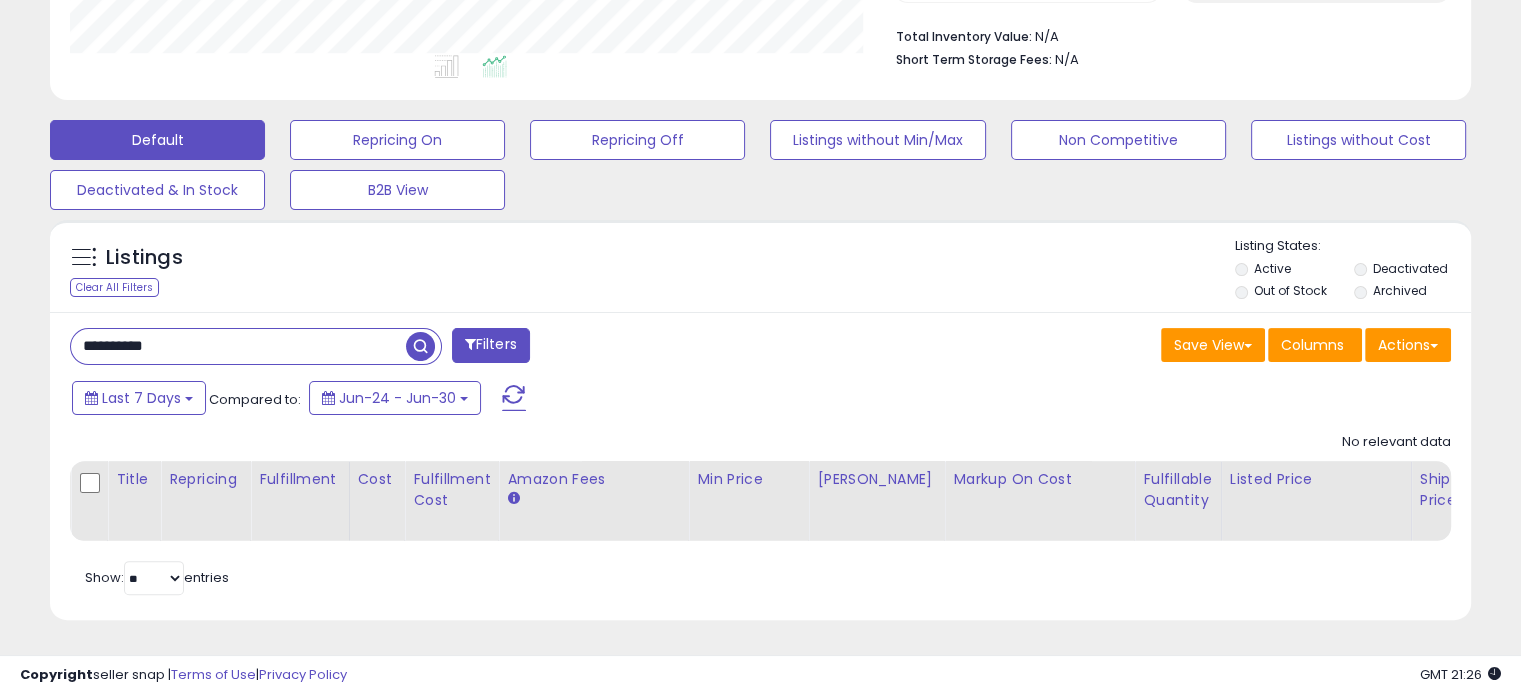 type on "**********" 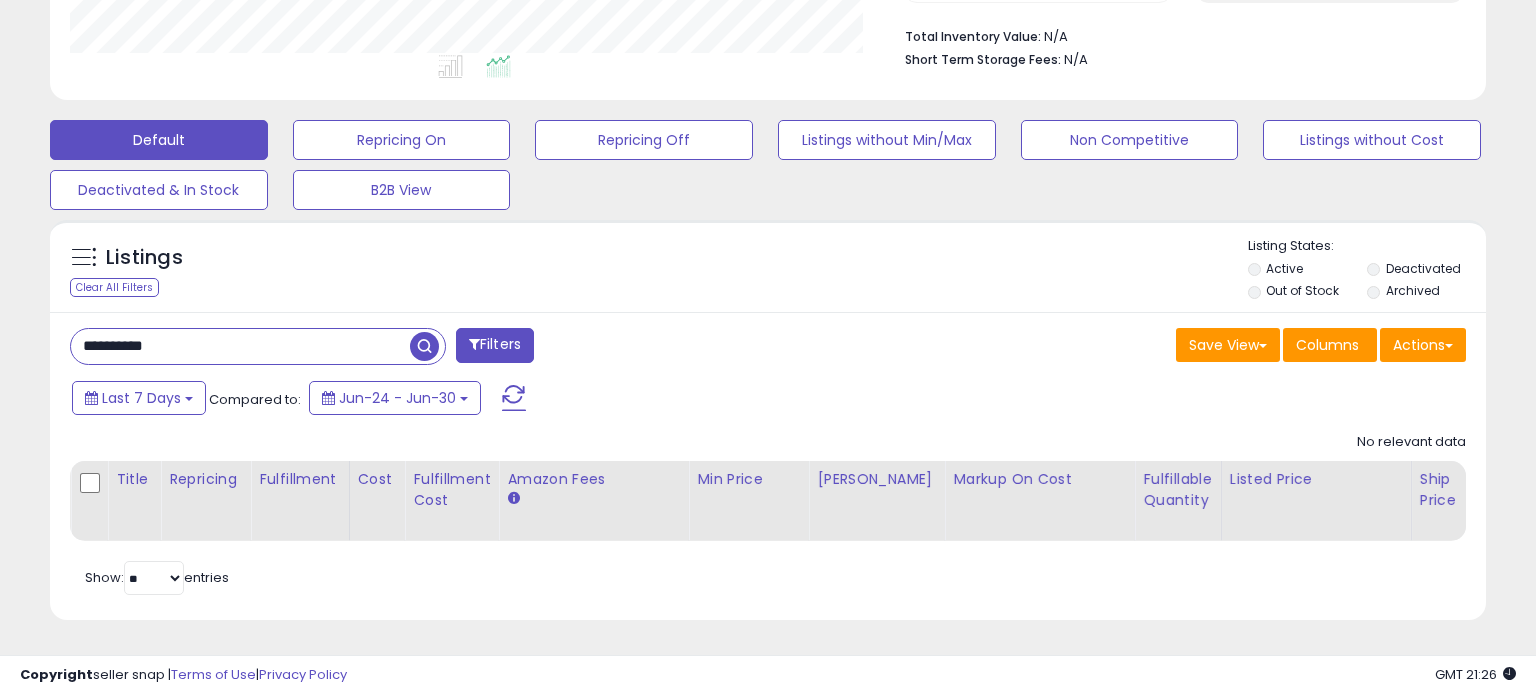 scroll, scrollTop: 999589, scrollLeft: 999168, axis: both 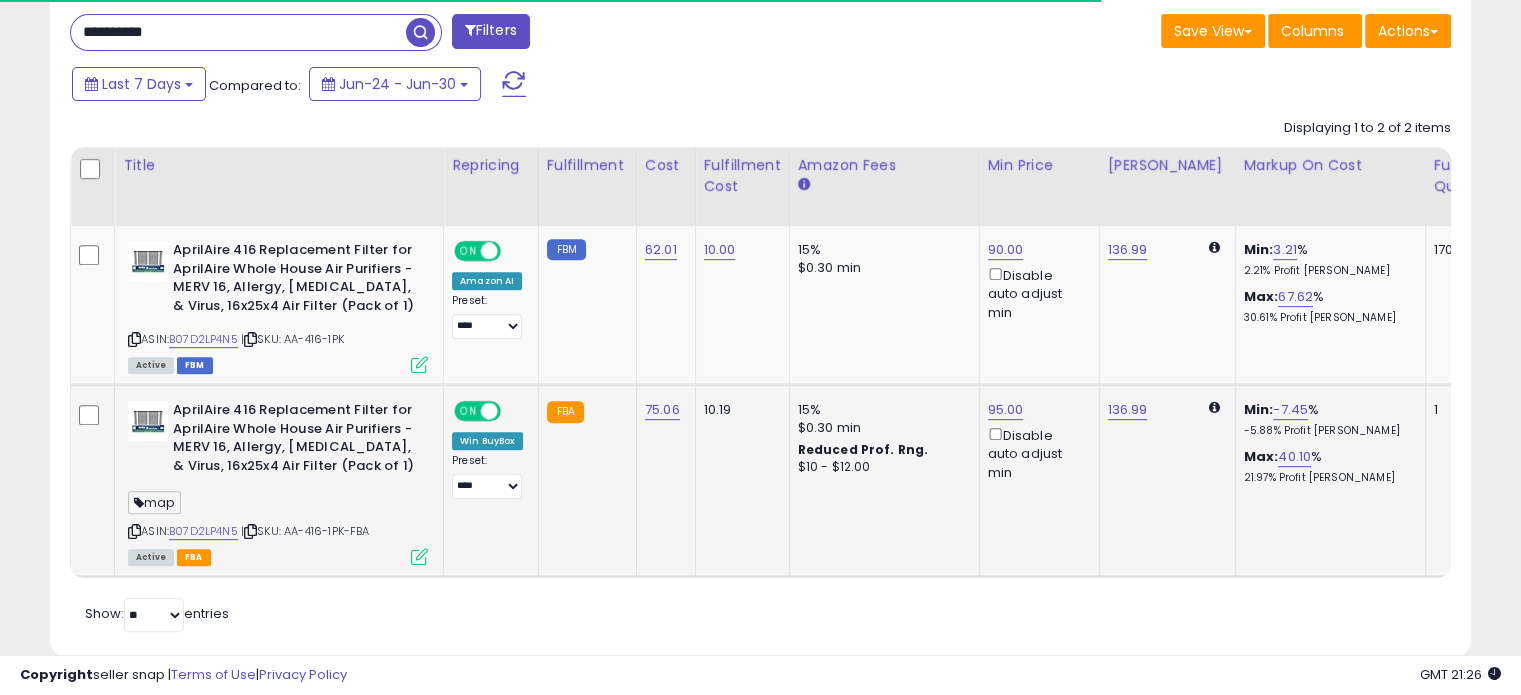 click at bounding box center [419, 556] 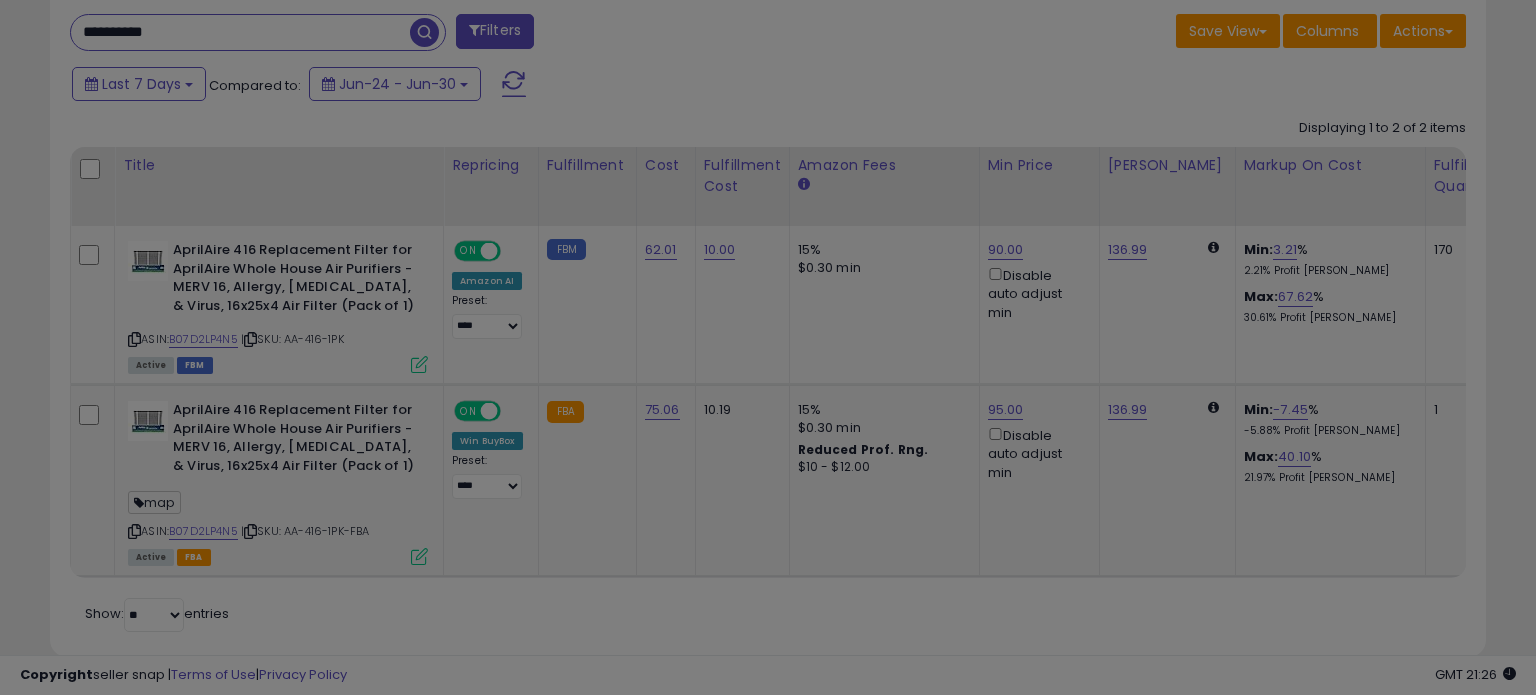 scroll, scrollTop: 999589, scrollLeft: 999168, axis: both 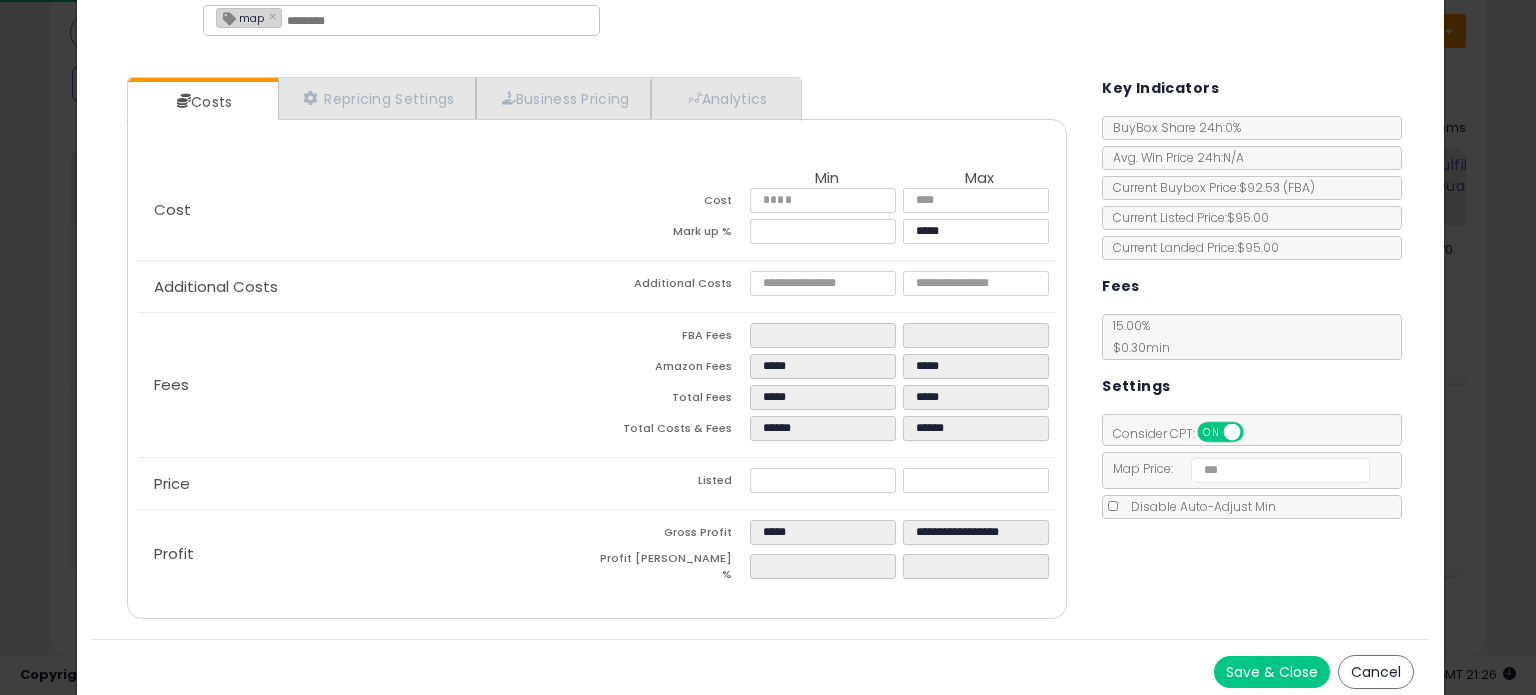 click on "Cancel" at bounding box center (1376, 672) 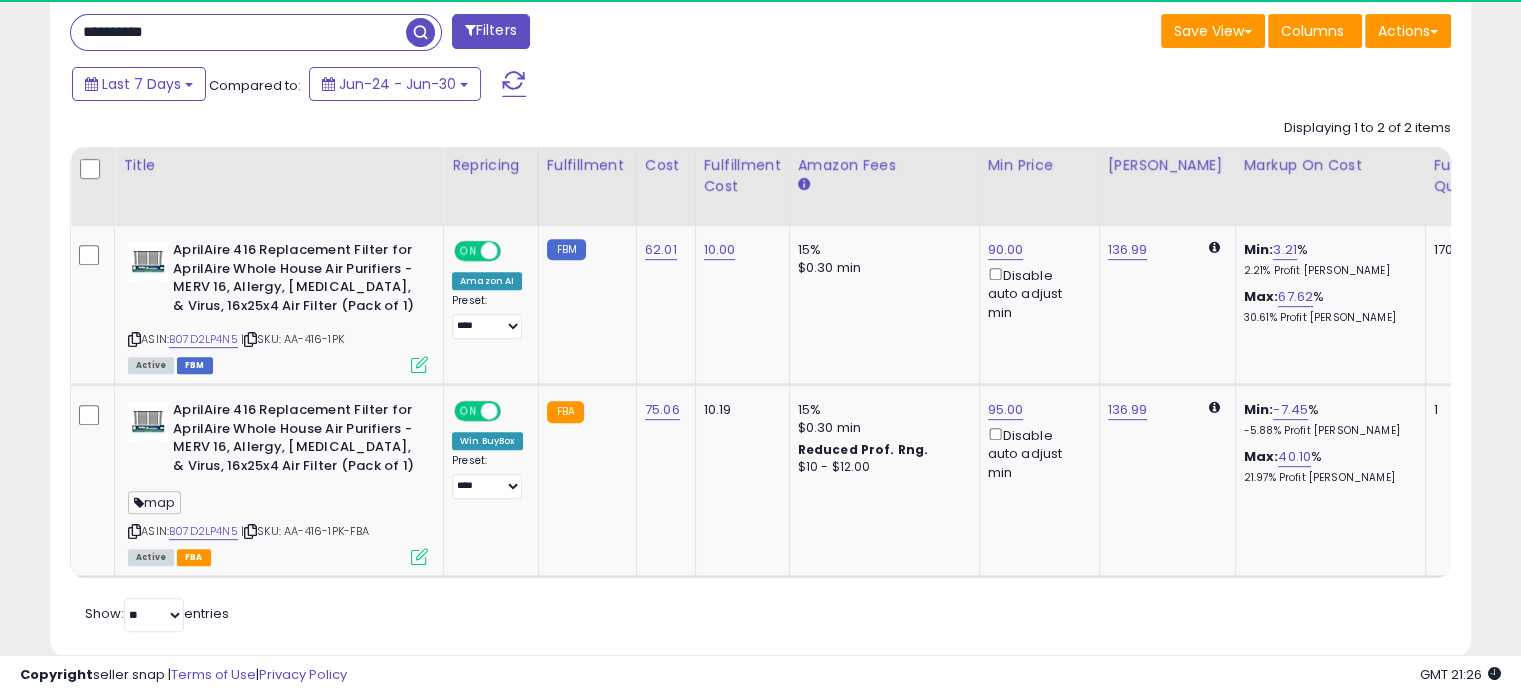 scroll, scrollTop: 409, scrollLeft: 822, axis: both 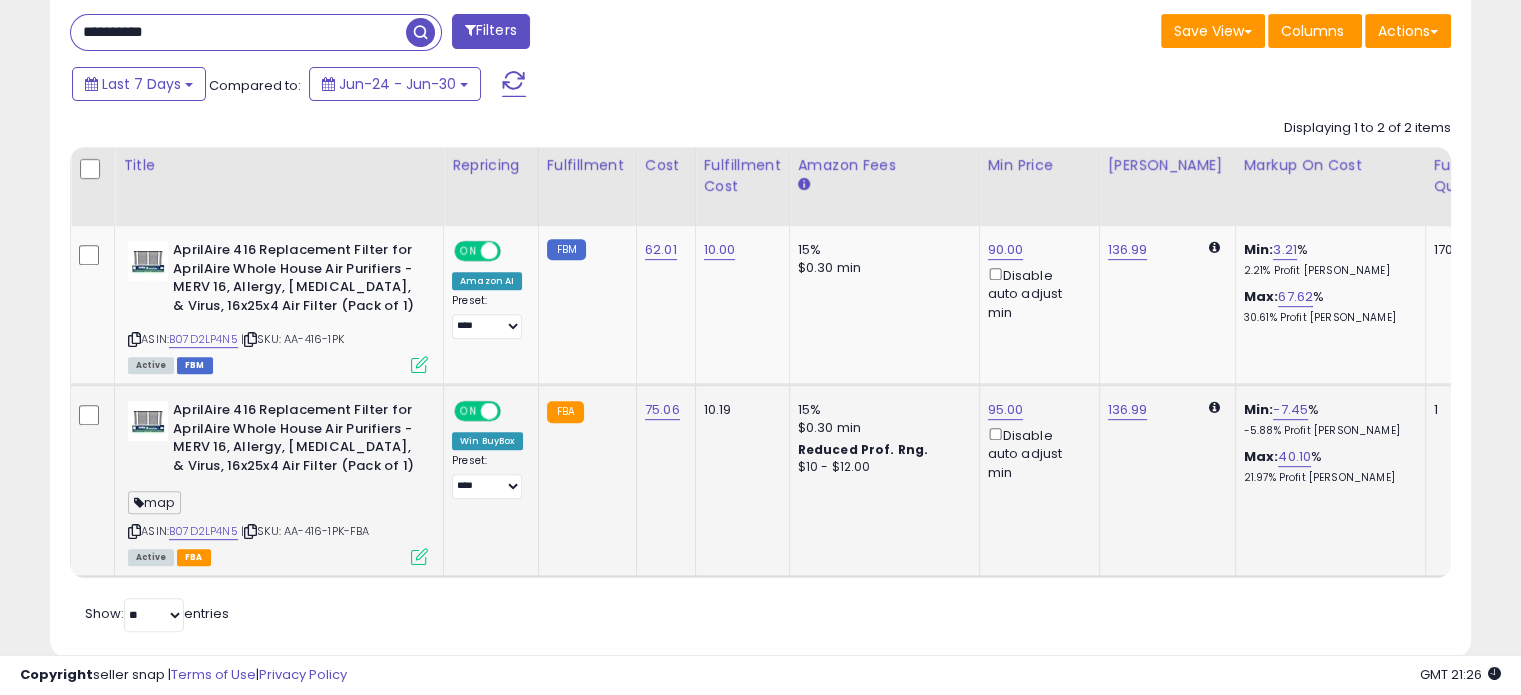 drag, startPoint x: 34, startPoint y: 446, endPoint x: 161, endPoint y: 510, distance: 142.21463 